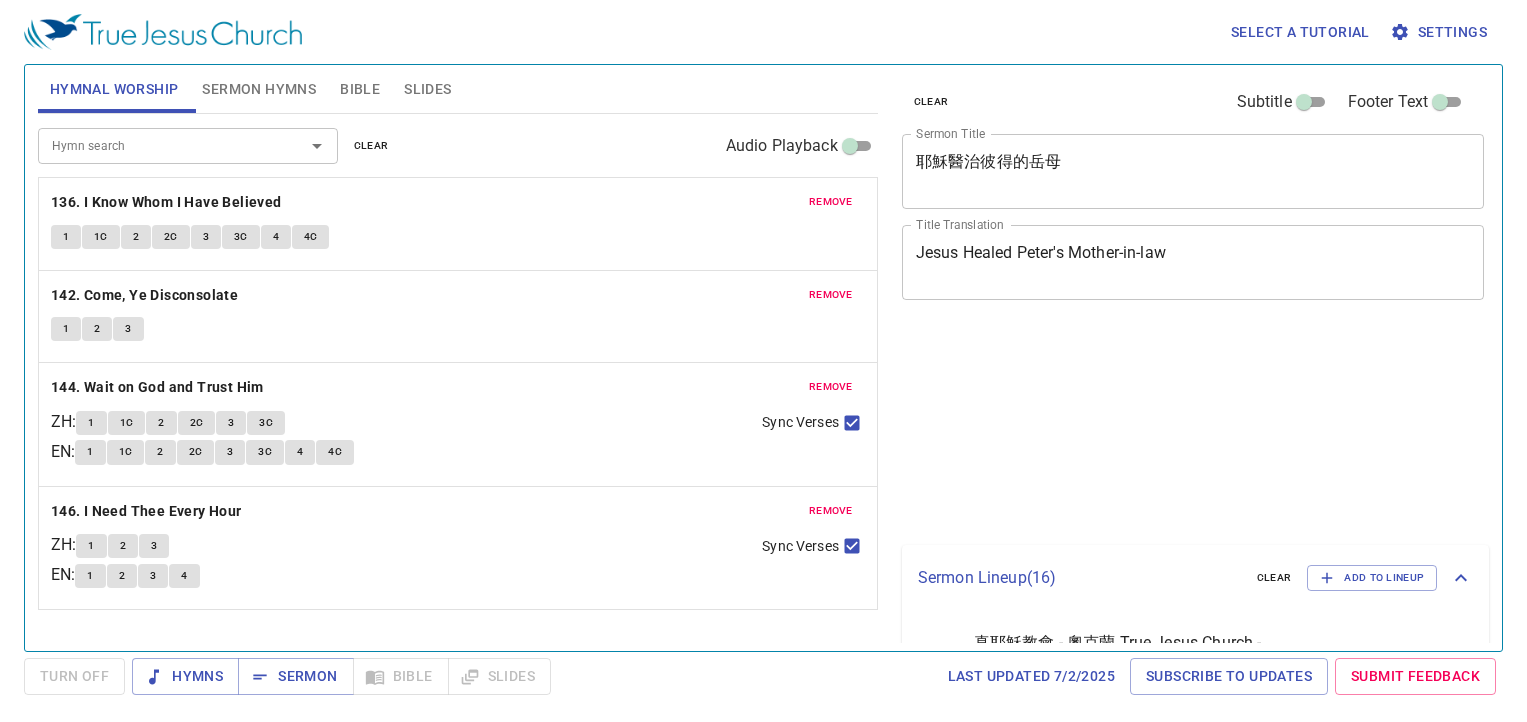 scroll, scrollTop: 0, scrollLeft: 0, axis: both 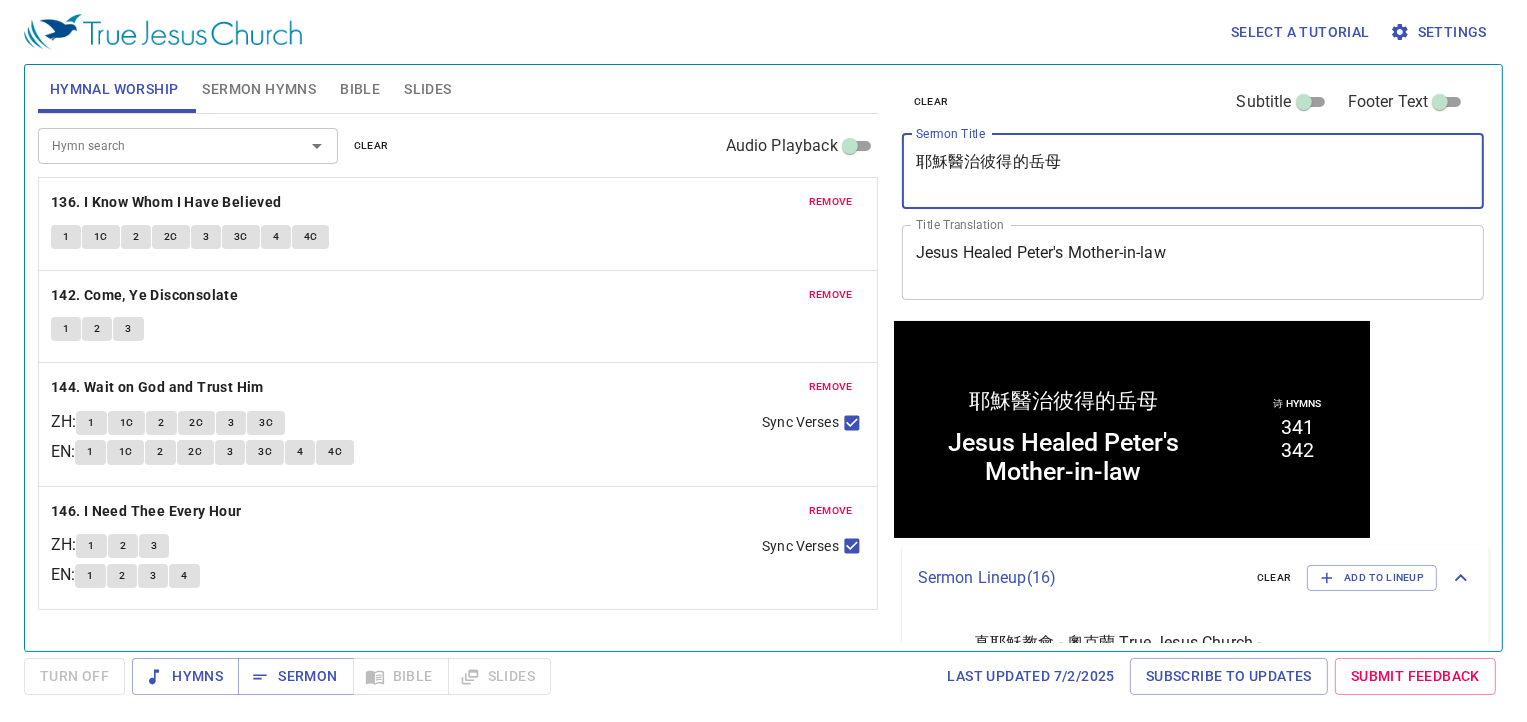 drag, startPoint x: 1084, startPoint y: 165, endPoint x: 791, endPoint y: 121, distance: 296.28534 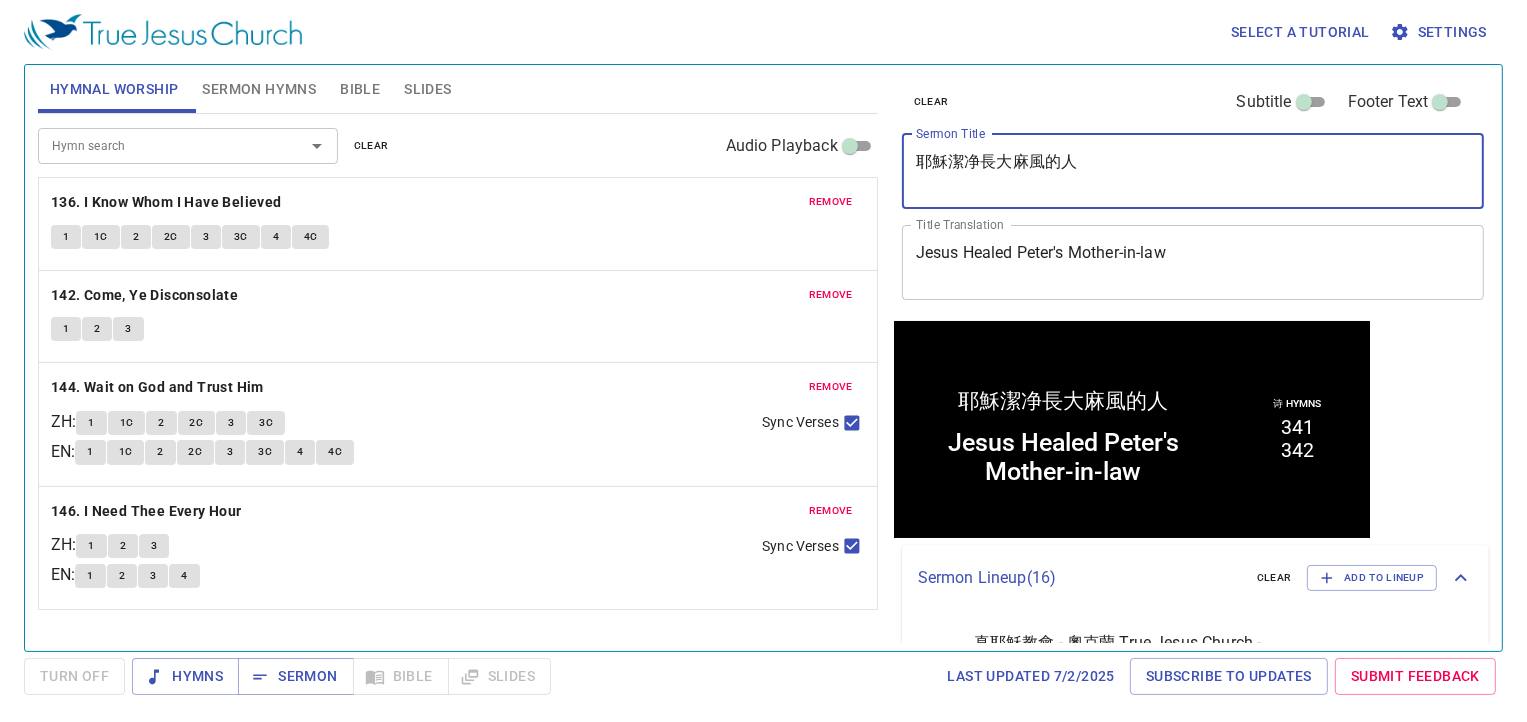 type on "耶穌潔净長大麻風的人" 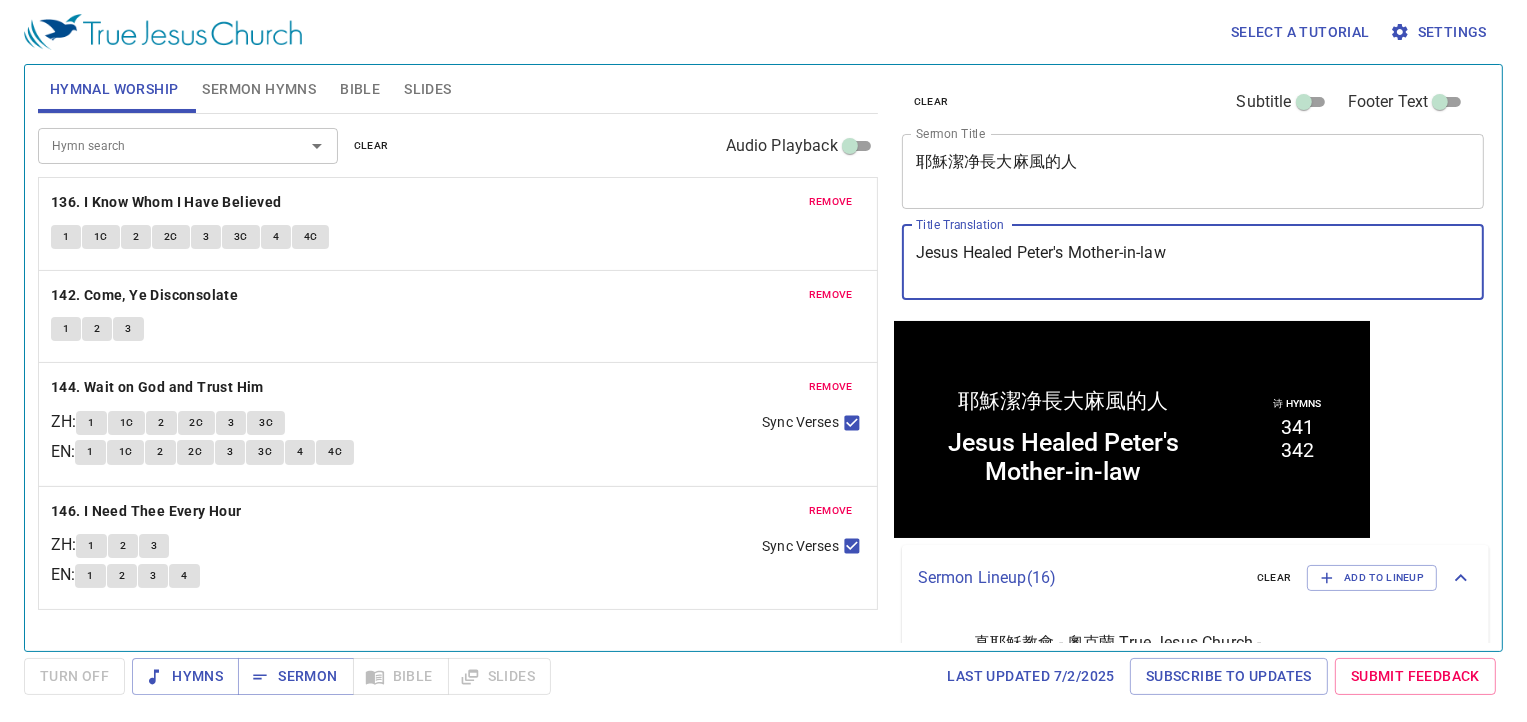 drag, startPoint x: 1182, startPoint y: 253, endPoint x: 840, endPoint y: 229, distance: 342.84106 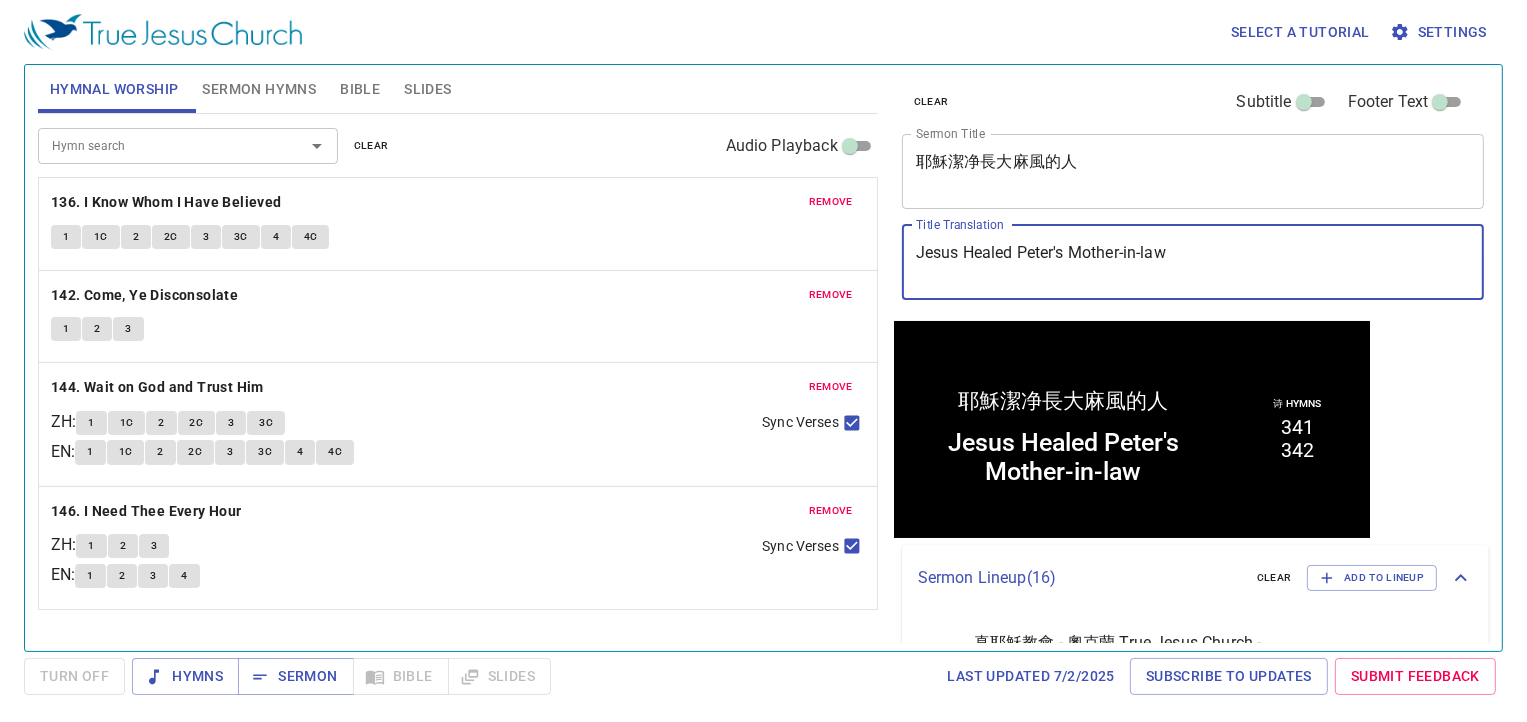 click on "Hymnal Worship Sermon Hymns Bible Slides Hymn search Hymn search   clear Audio Playback remove 136. I Know Whom I Have Believed   1 1C 2 2C 3 3C 4 4C remove 142. Come, Ye Disconsolate   1 2 3 remove 144. Wait on God and Trust Him   ZH :   1 1C 2 2C 3 3C EN :   1 1C 2 2C 3 3C 4 4C Sync Verses remove 146. I Need Thee Every Hour   ZH :   1 2 3 EN :   1 2 3 4 Sync Verses Hymn search Hymn search   clear Audio Playback remove 341. Let Jesus Come into Your Heart   1 1C 2 2C 3 3C 4 4C remove 342. Let the Lower Lights Be Burning   1 1C 2 2C 3 3C Genesis 1 Bible Reference (Ctrl + /) Bible Reference (Ctrl + /)   Verse History   Previous  (←, ↑)     Next  (→, ↓) Show 1 verse Show 2 verses Show 3 verses Show 4 verses Show 5 verses 1 ﻿起初 ，　神 创造 天 地 。   In  the beginning  God  created  the  heavens  and  the  earth .  2 地 是 空虚 混沌 ，渊 面 黑暗 ；　神 的灵 运行 在水 面 上 。   And  the  earth  was  a formless  and  desolate emptiness , and  darkness" at bounding box center (763, 350) 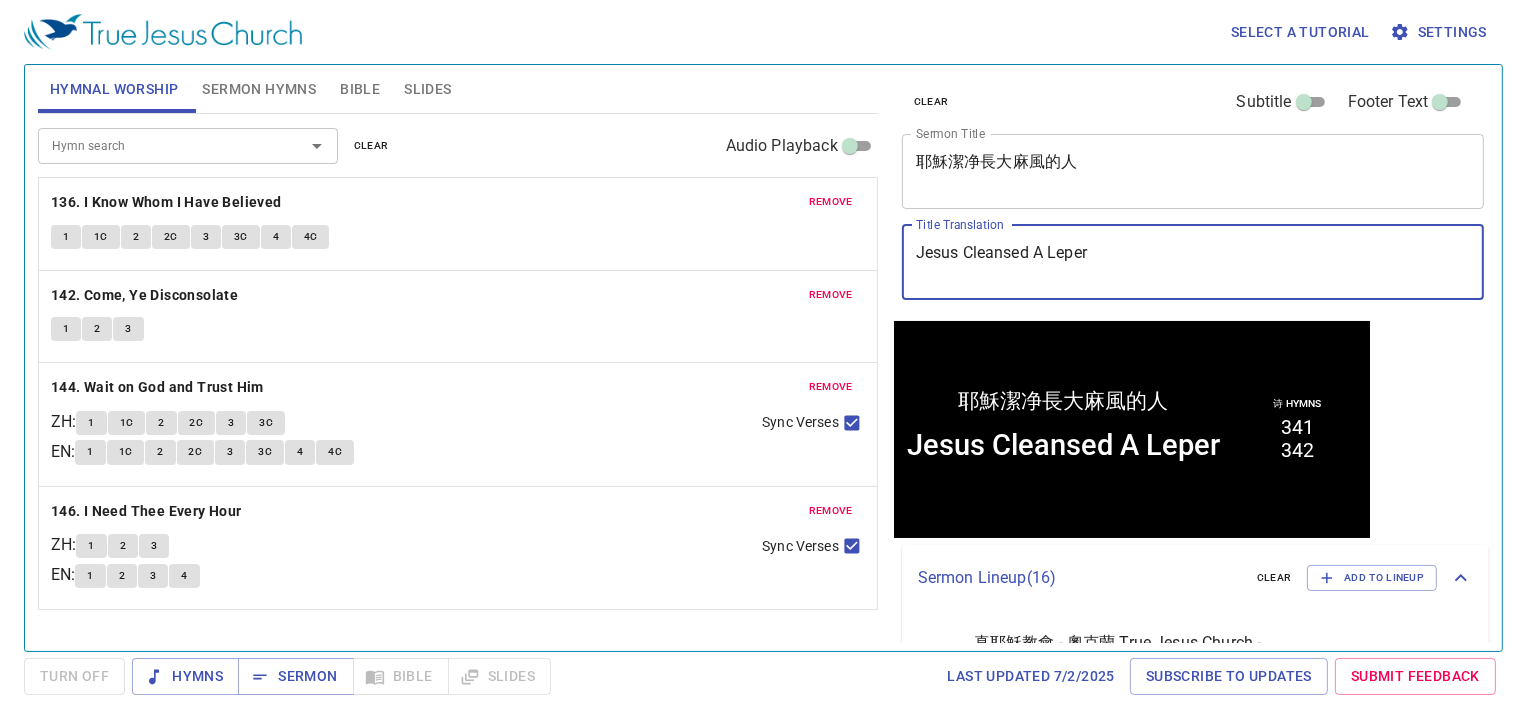 type on "Jesus Cleansed A Leper" 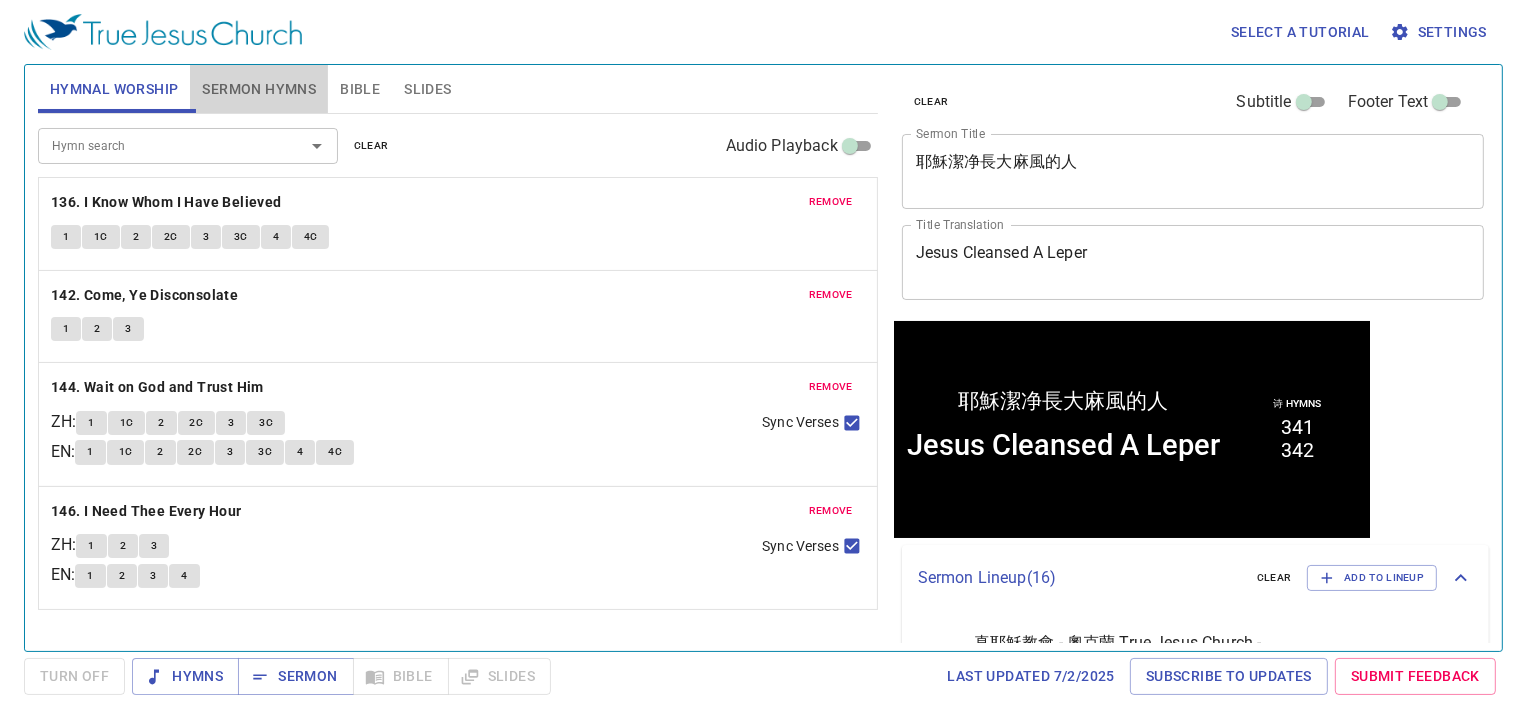 click on "Sermon Hymns" at bounding box center (259, 89) 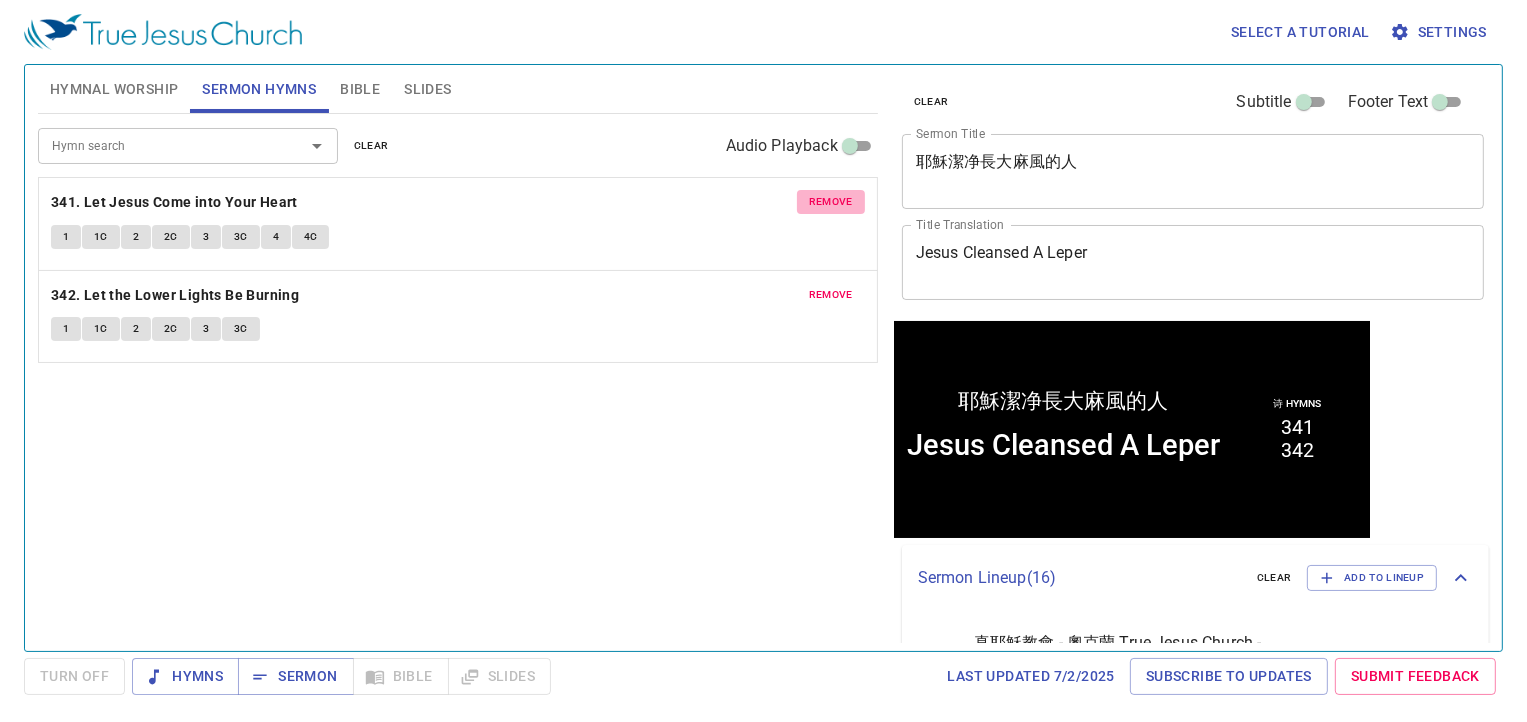 click on "remove" at bounding box center (831, 202) 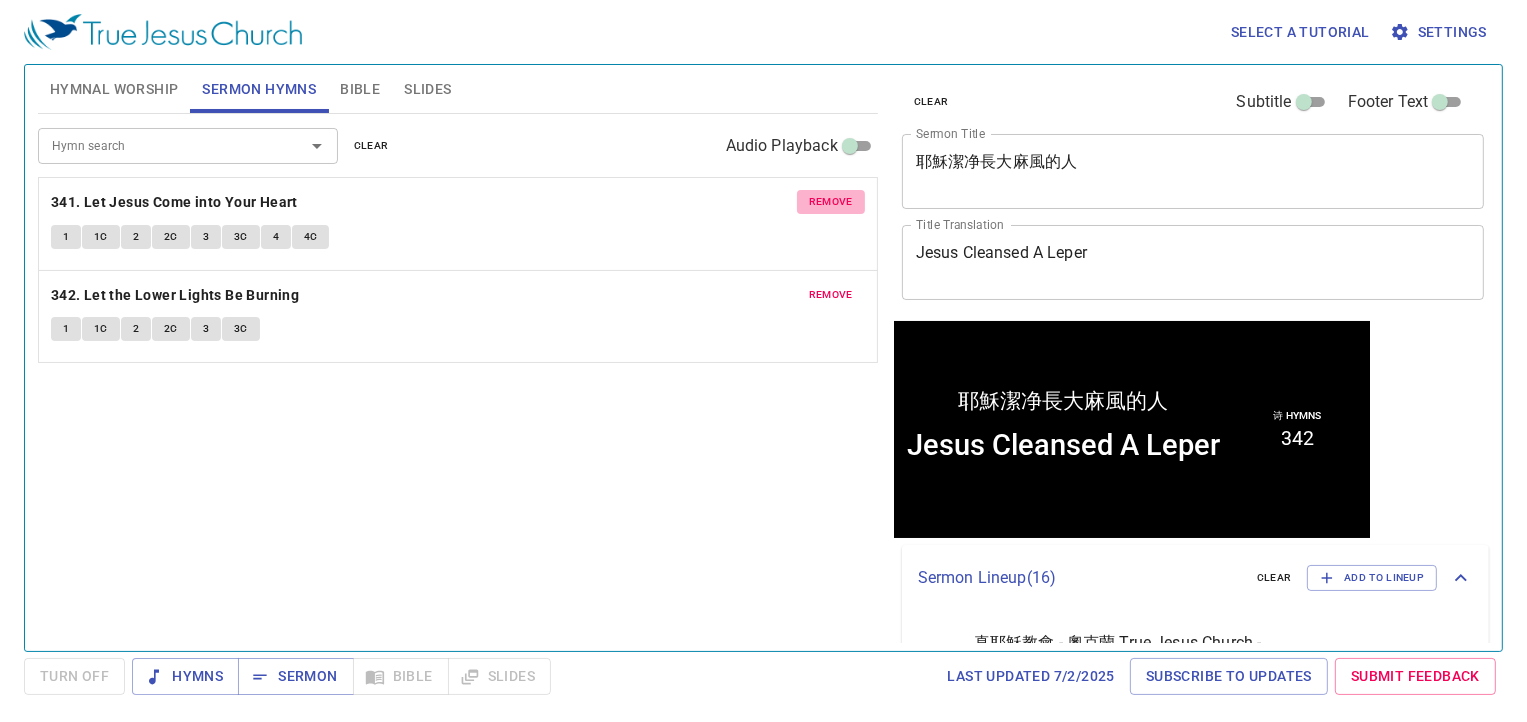 click on "remove" at bounding box center (831, 295) 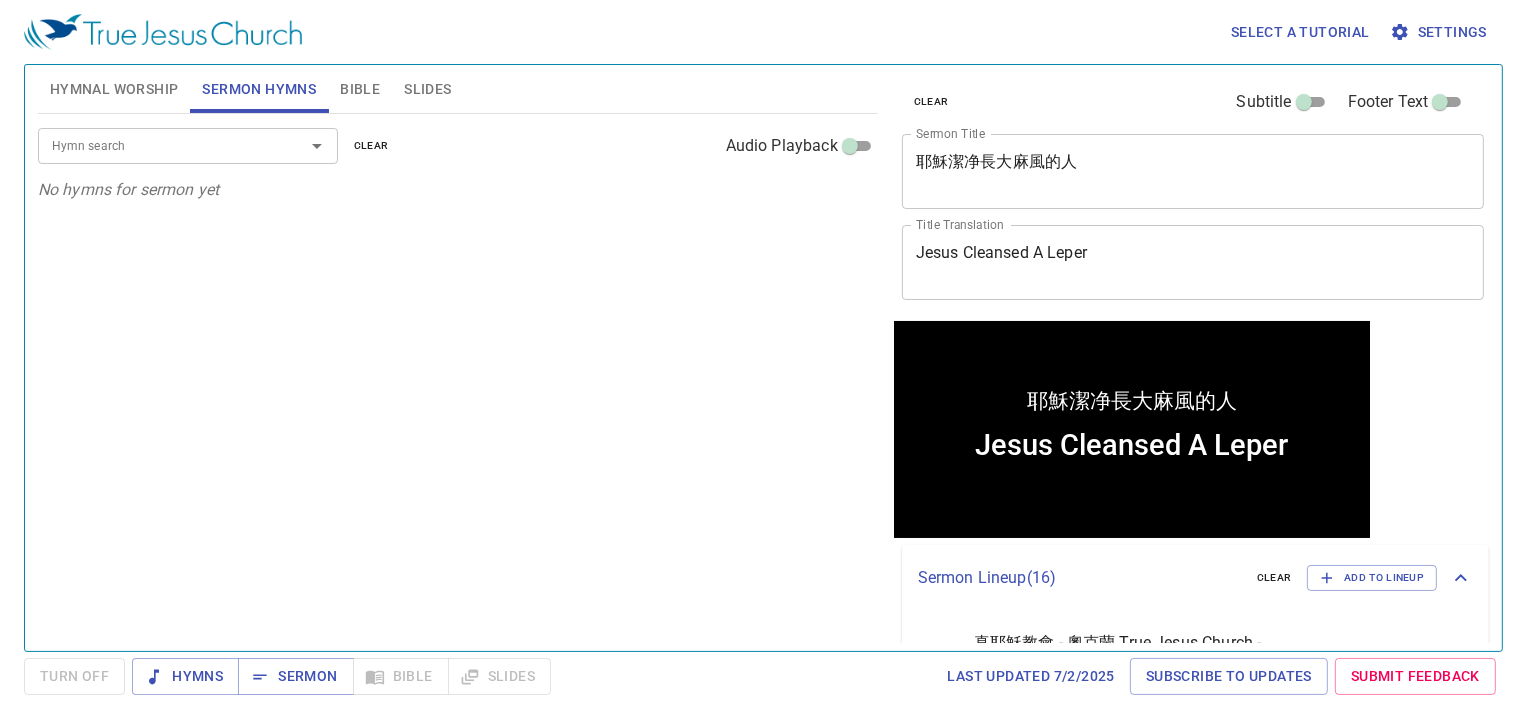 click on "Hymn search" at bounding box center [188, 145] 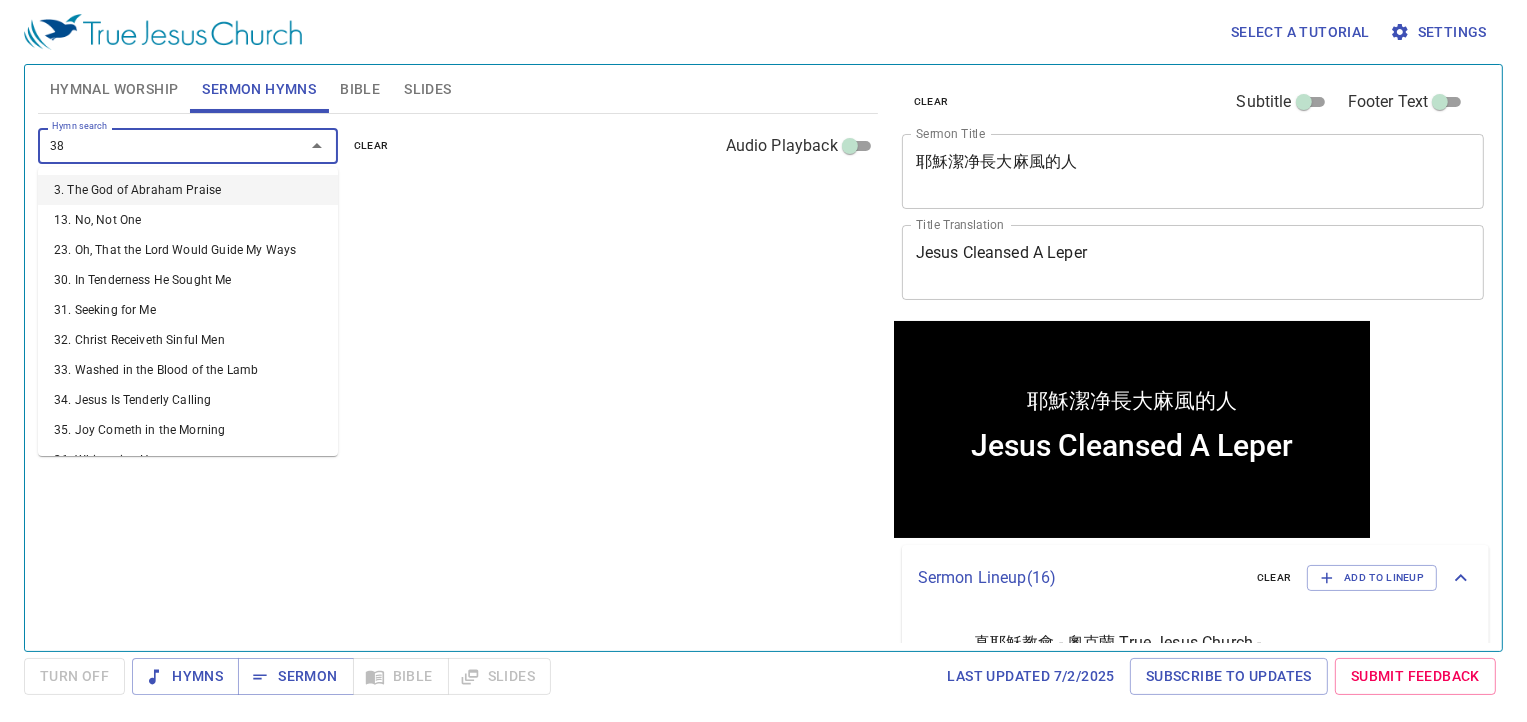 type on "388" 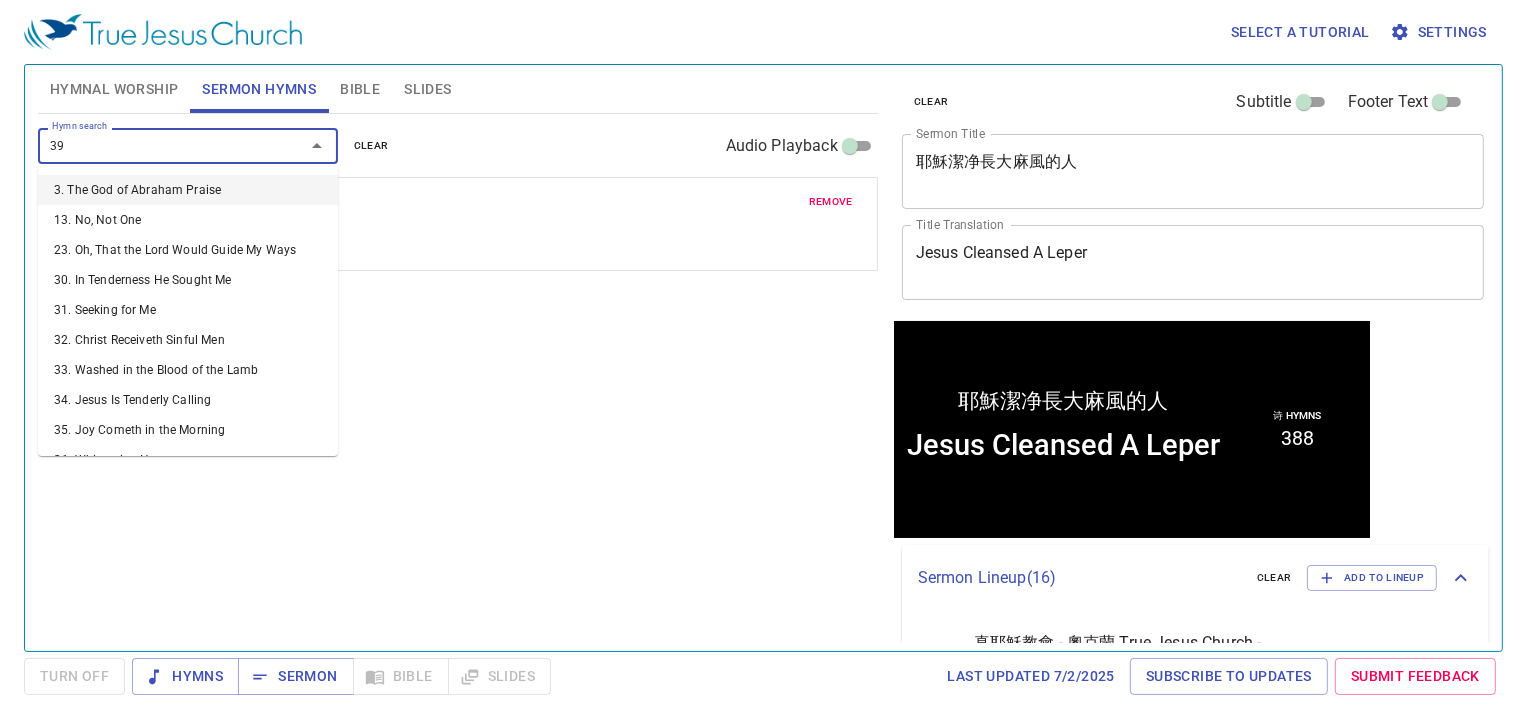 type on "390" 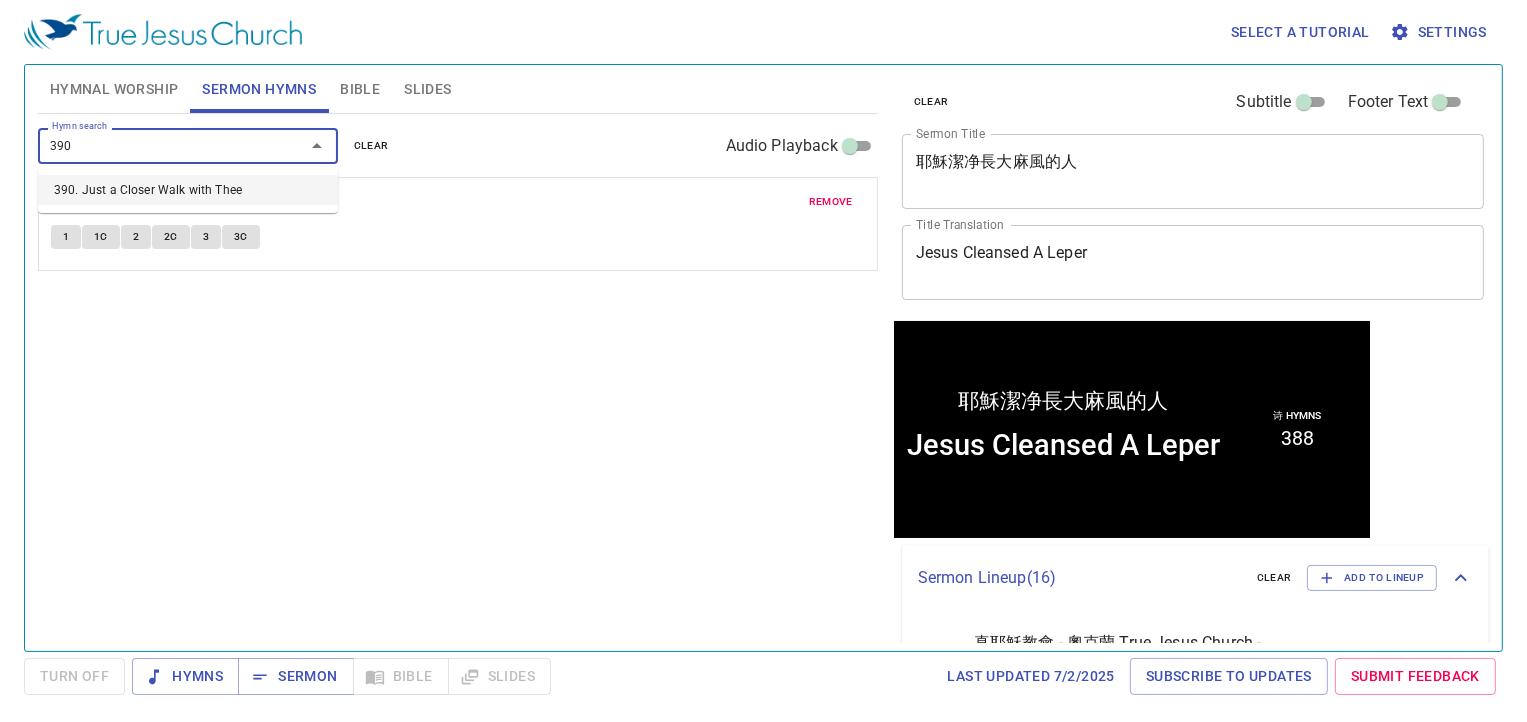 type 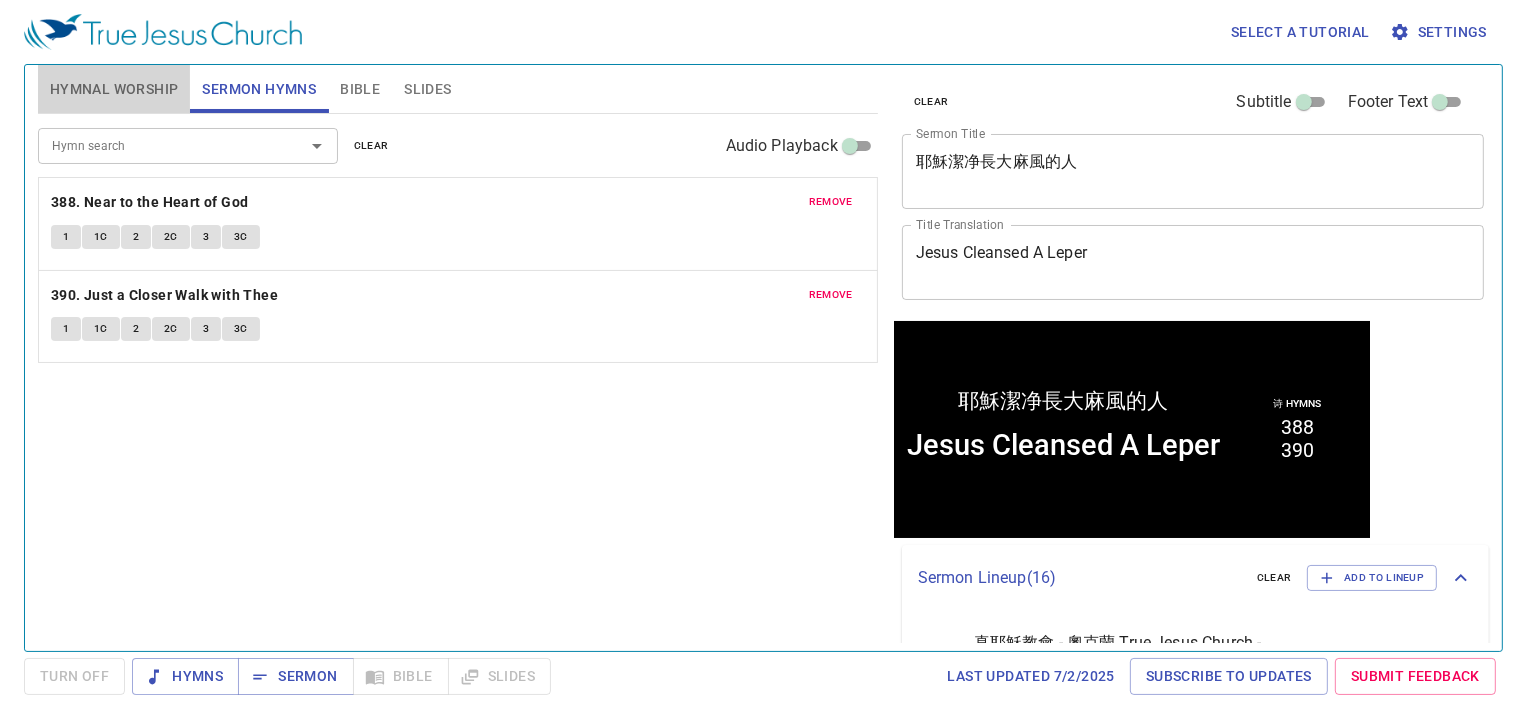 click on "Hymnal Worship" at bounding box center [114, 89] 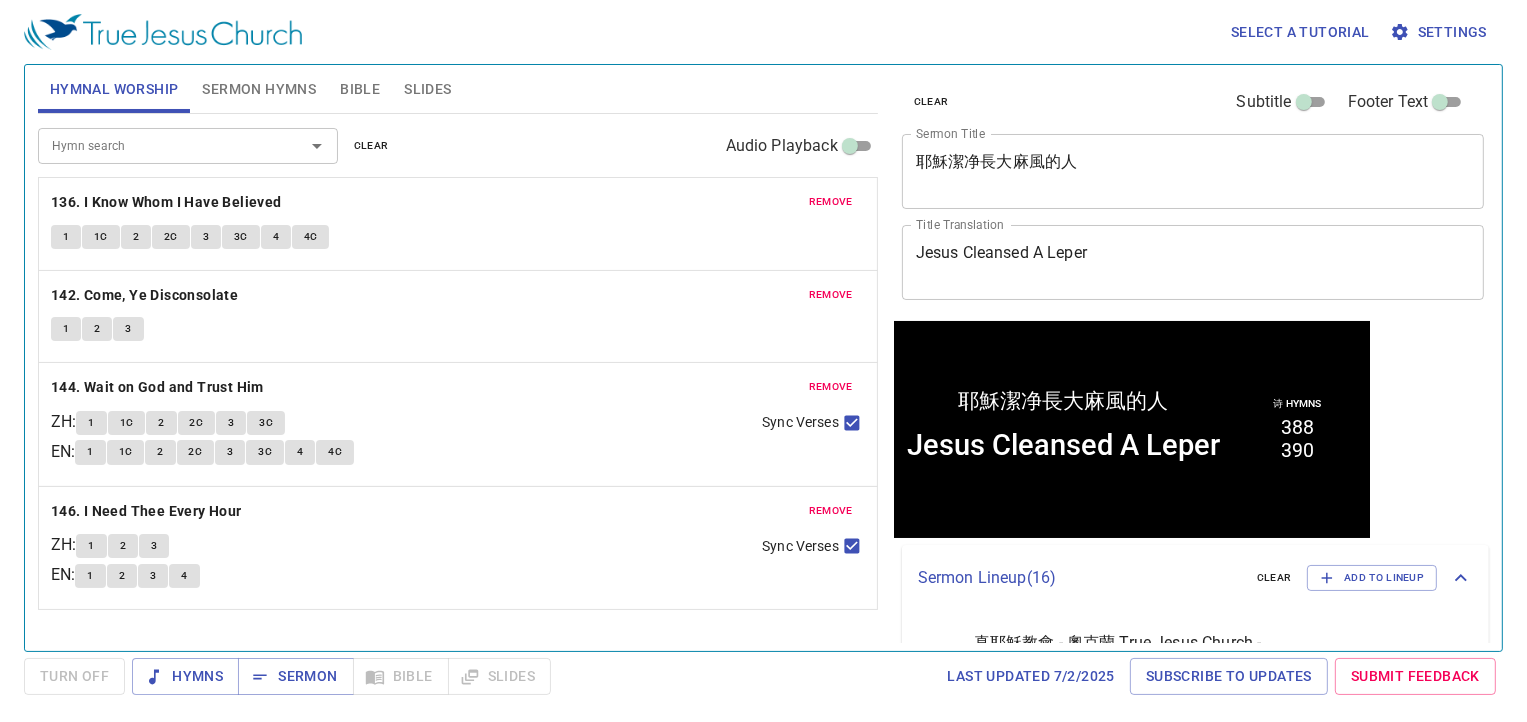 click on "remove" at bounding box center (831, 202) 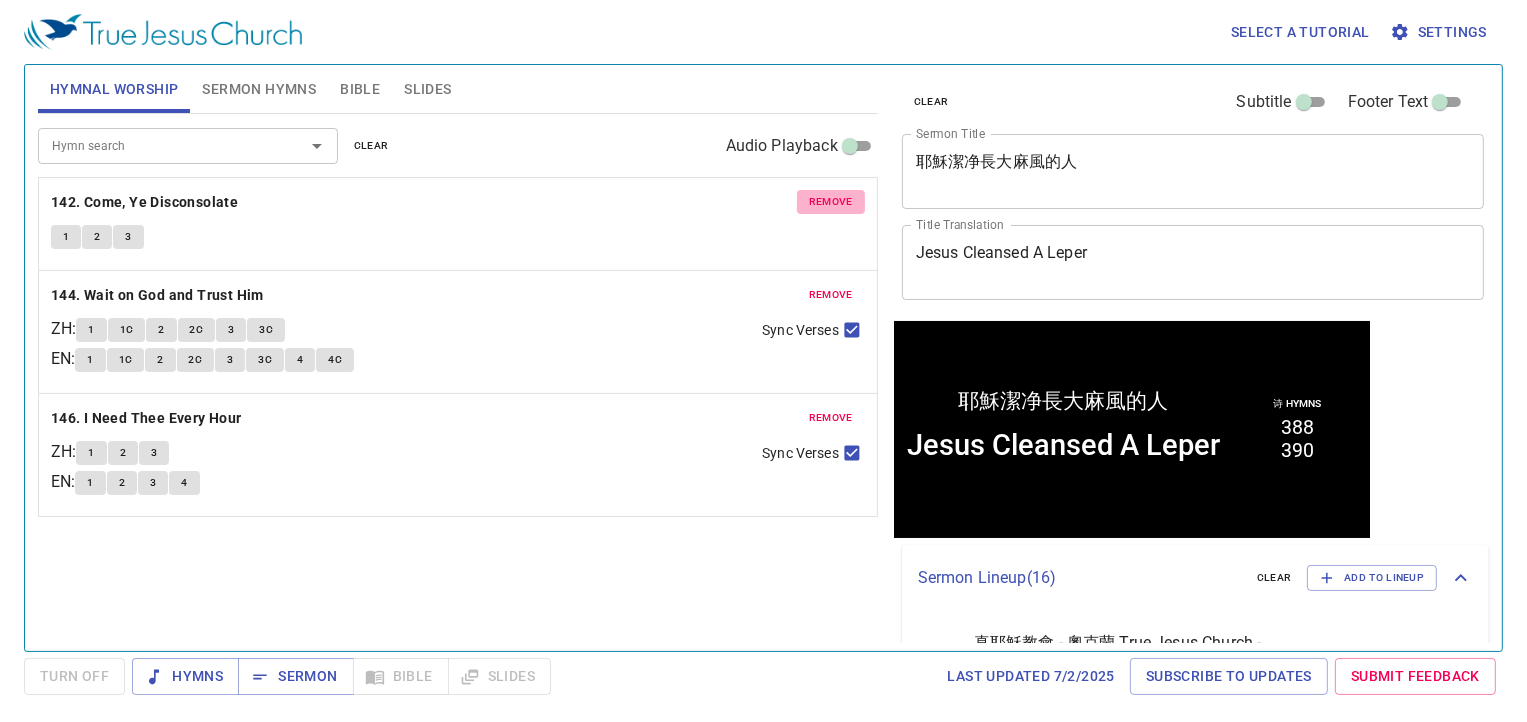 click on "remove" at bounding box center [831, 202] 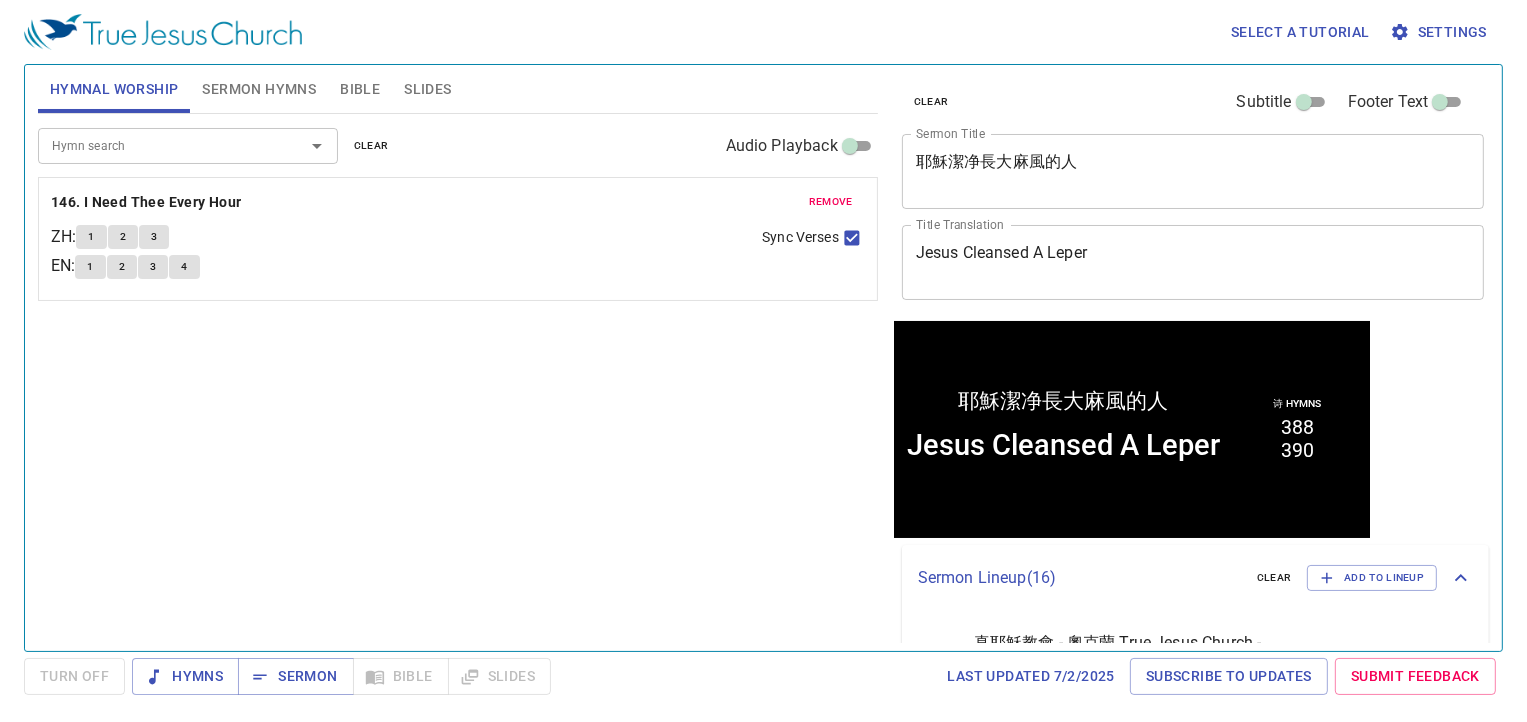 click on "remove" at bounding box center [831, 202] 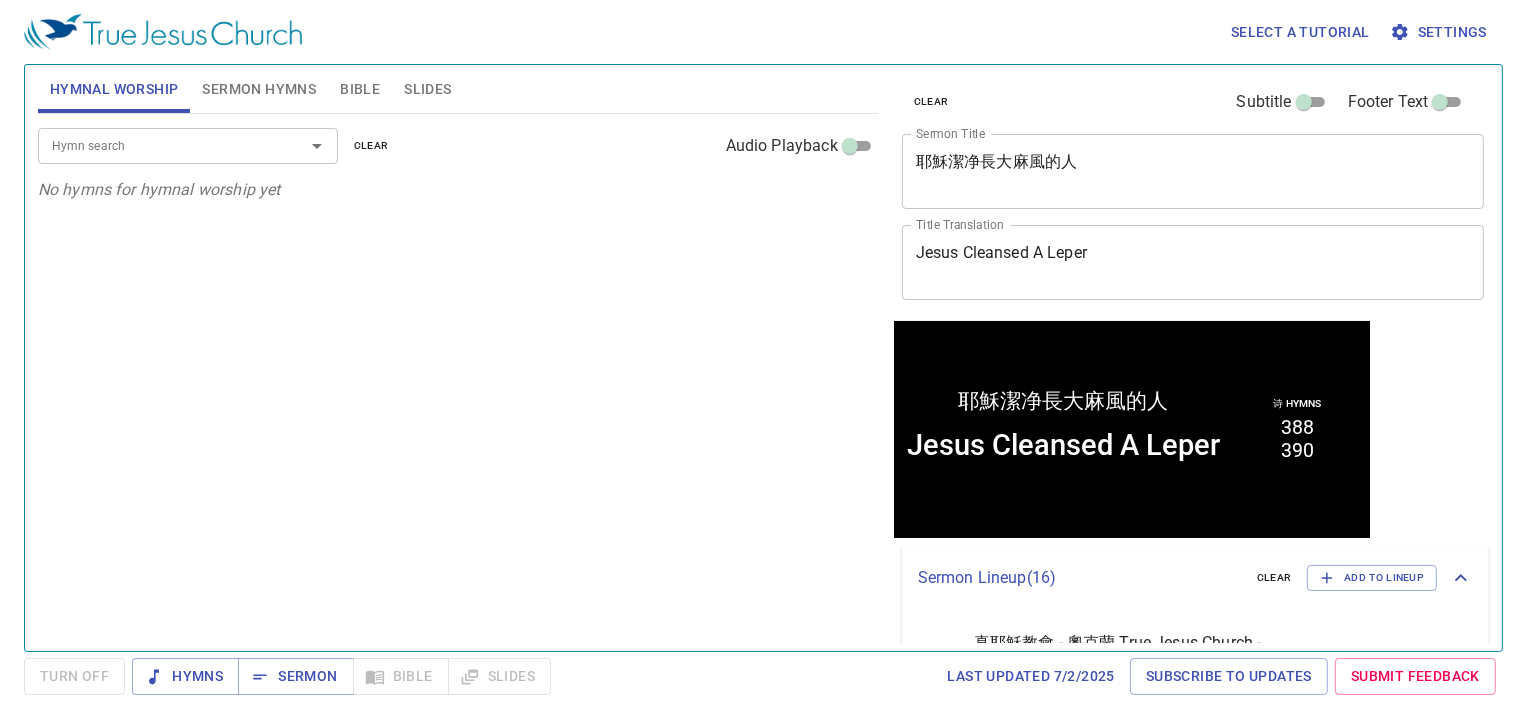 click on "Hymn search" at bounding box center (158, 145) 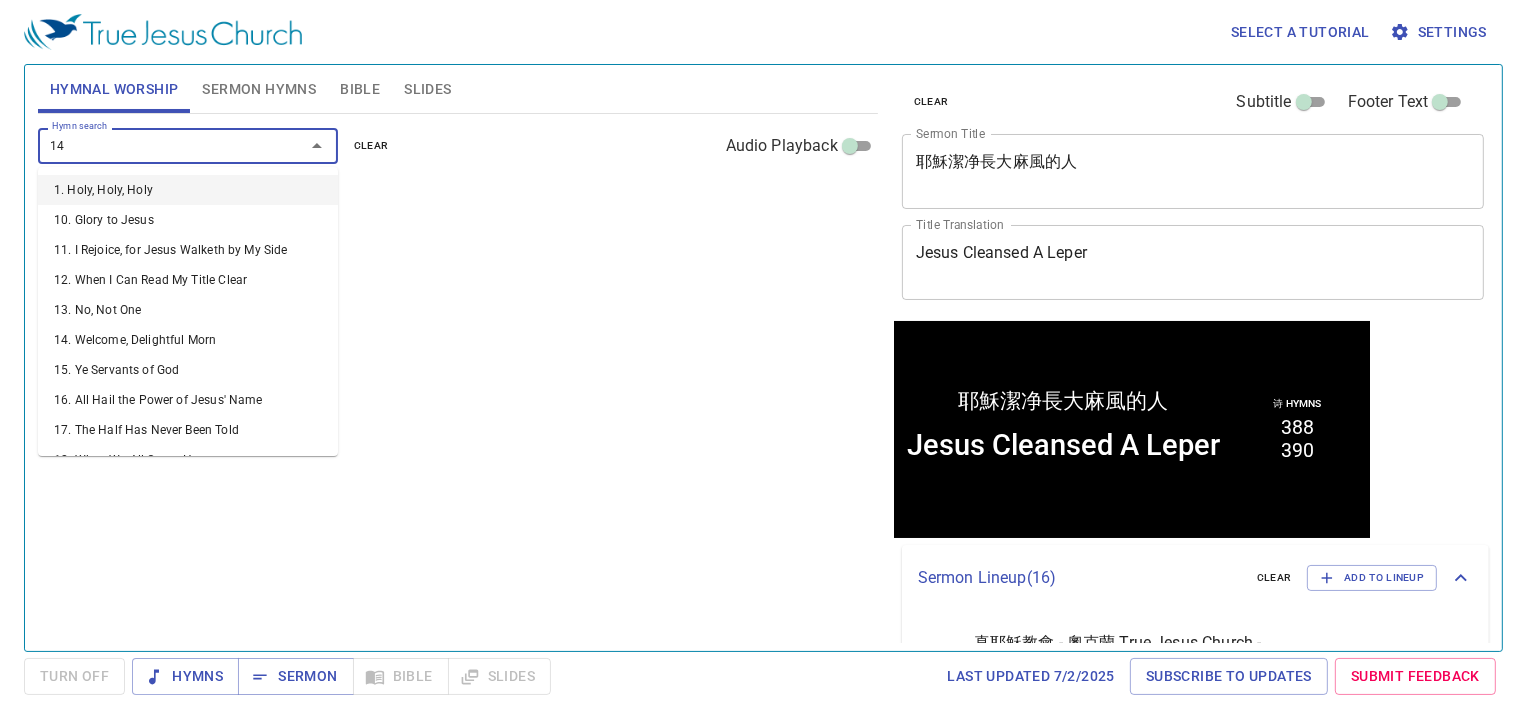 type on "141" 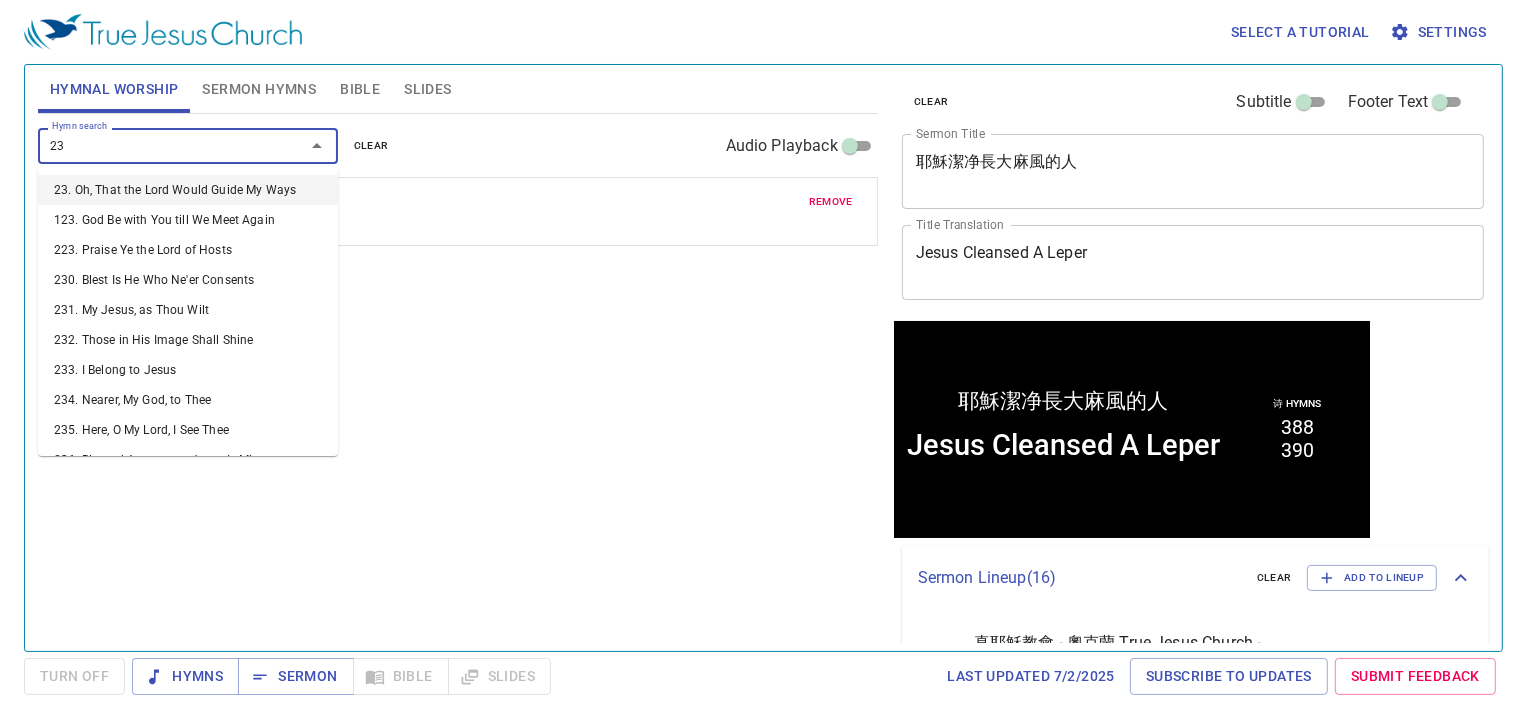 type on "239" 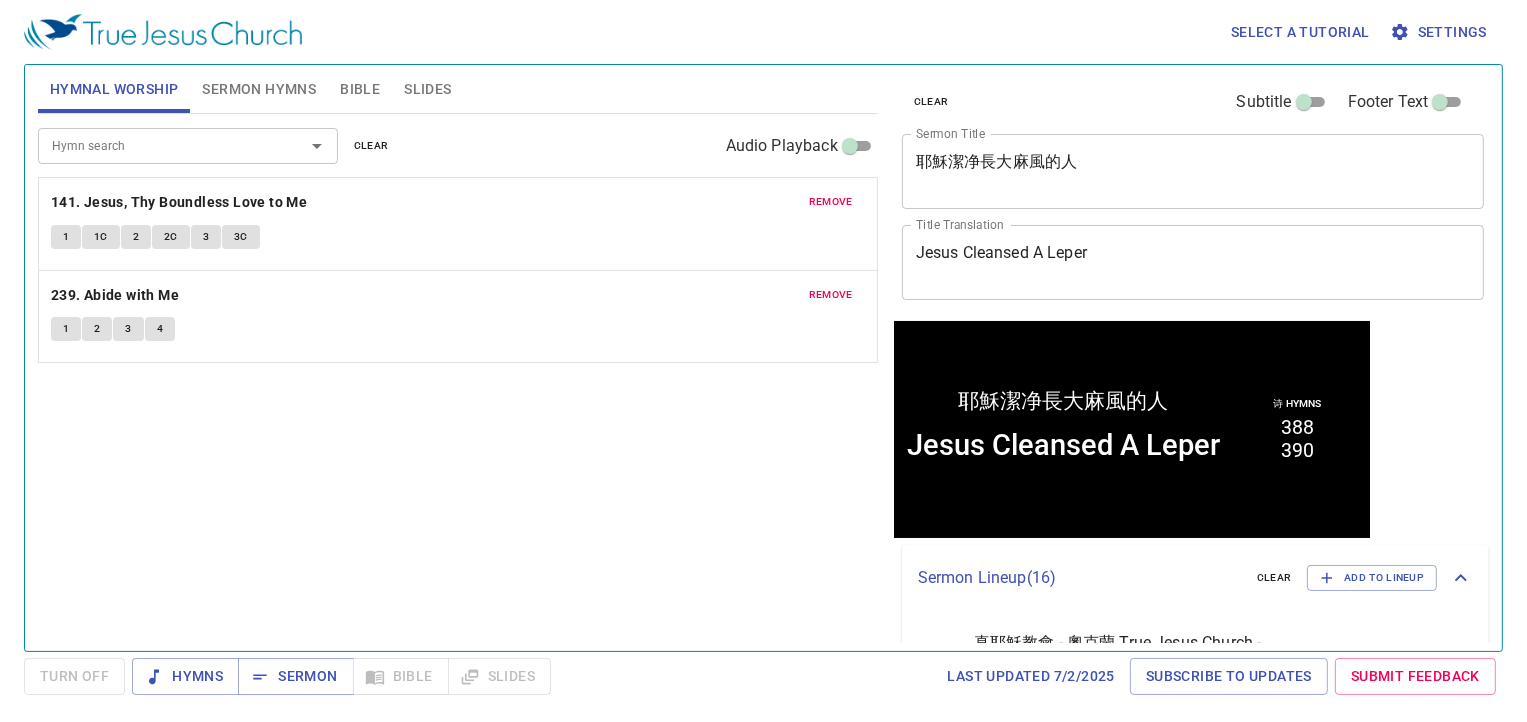 click on "Hymn search Hymn search   clear Audio Playback" at bounding box center [458, 146] 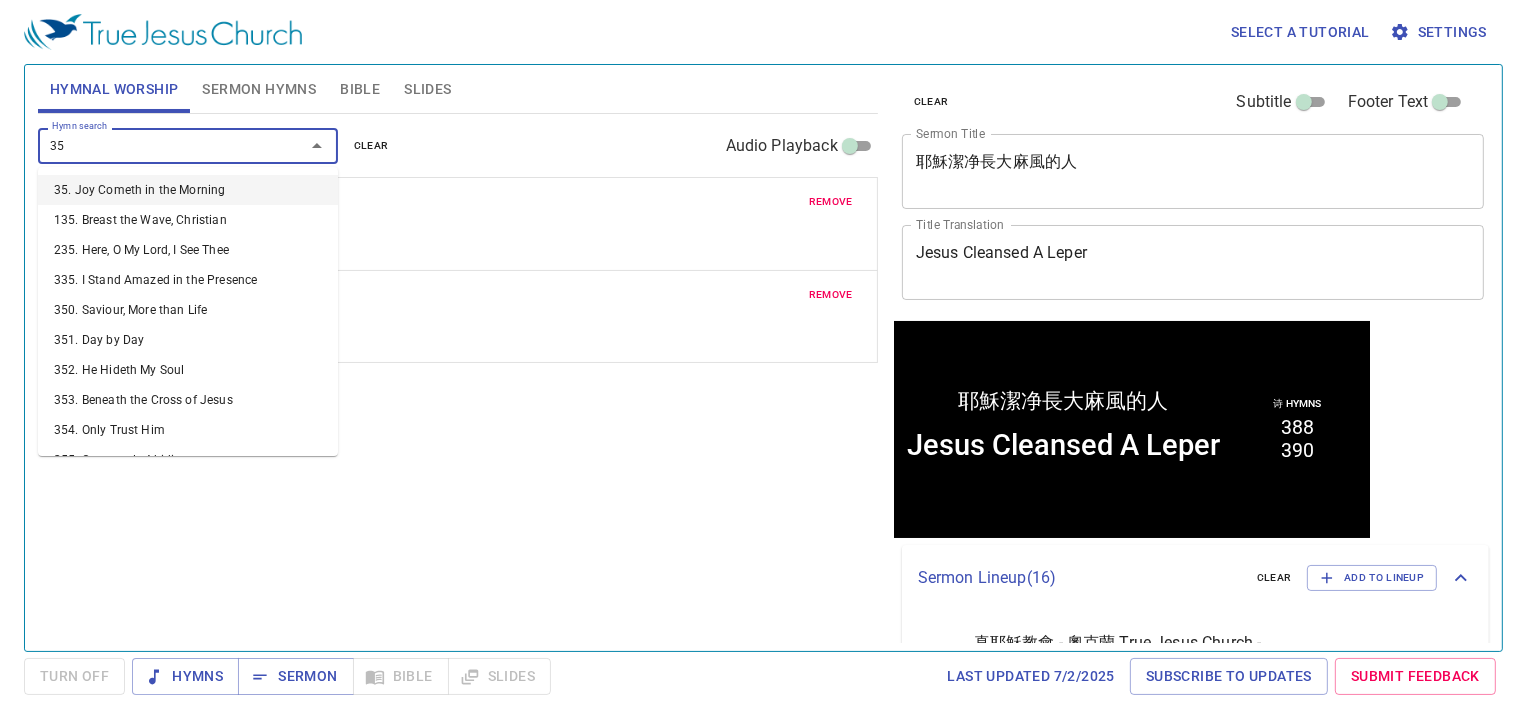 type on "351" 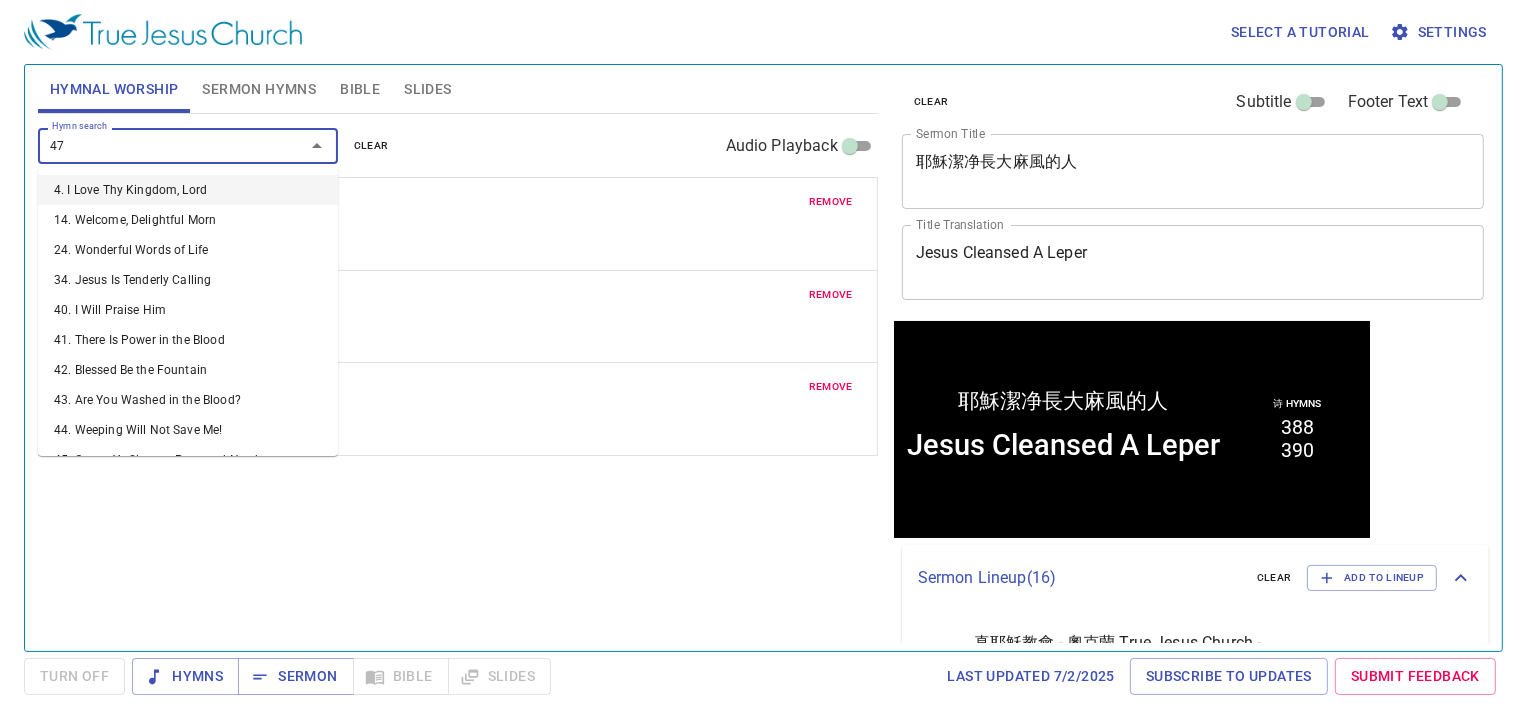 type on "474" 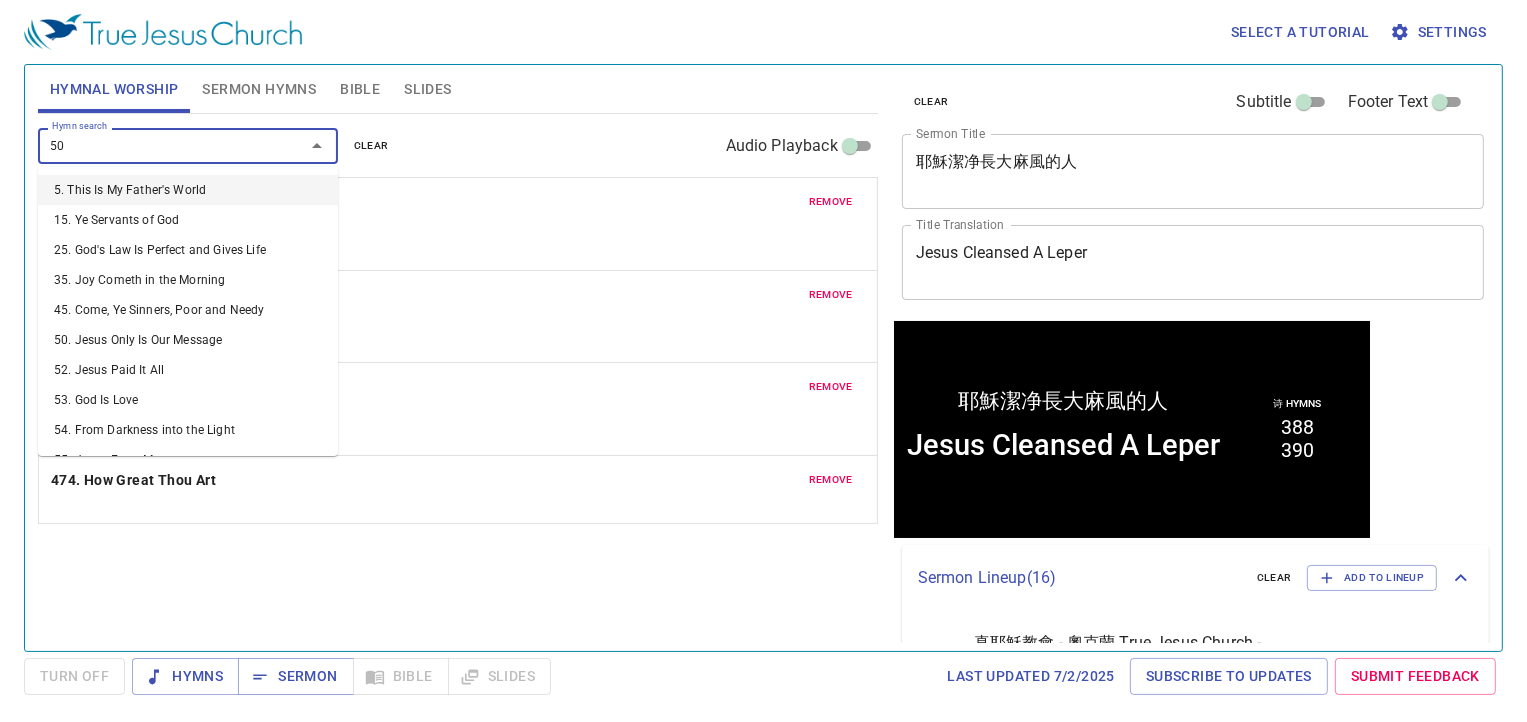 type on "501" 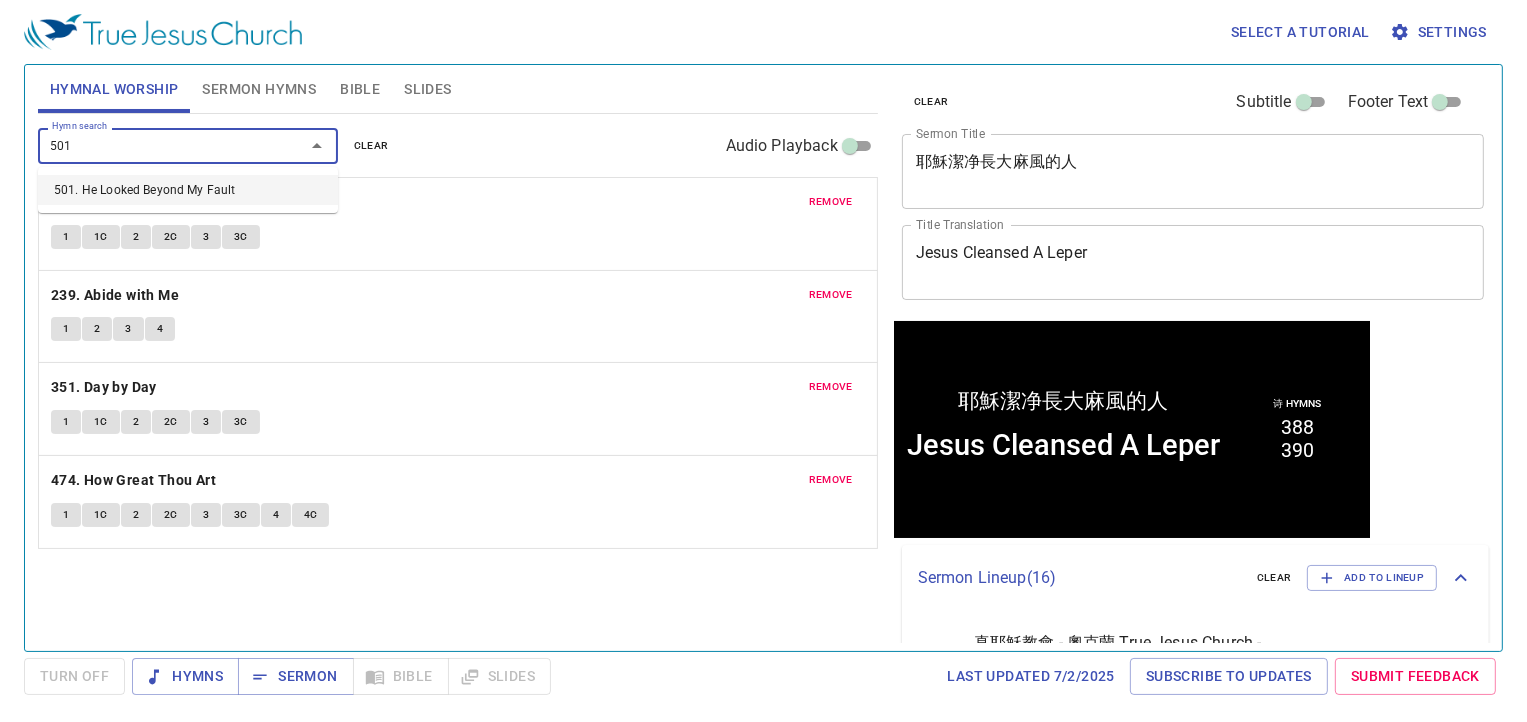type 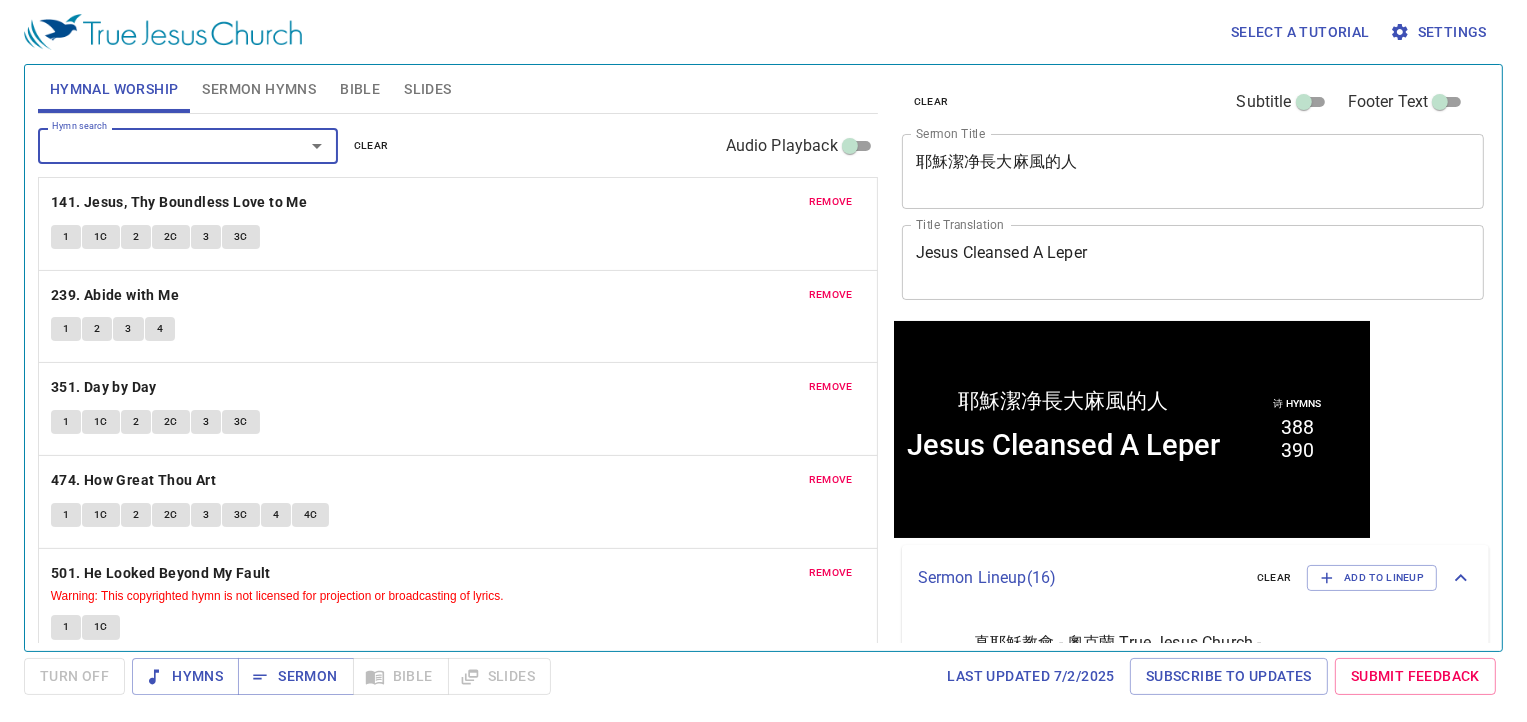 click on "耶穌潔净長大麻風的人" at bounding box center (1193, 171) 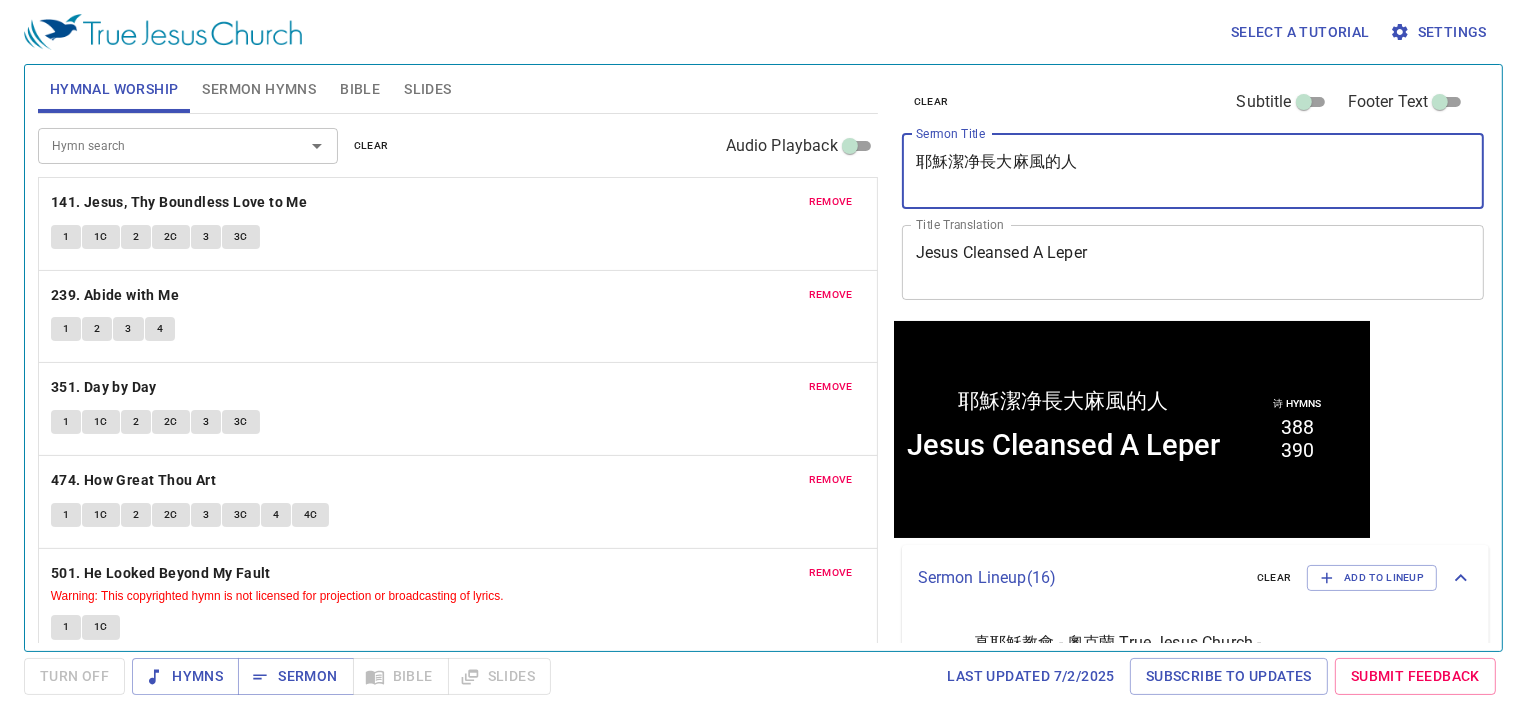 click on "Jesus Cleansed A Leper" at bounding box center (1193, 262) 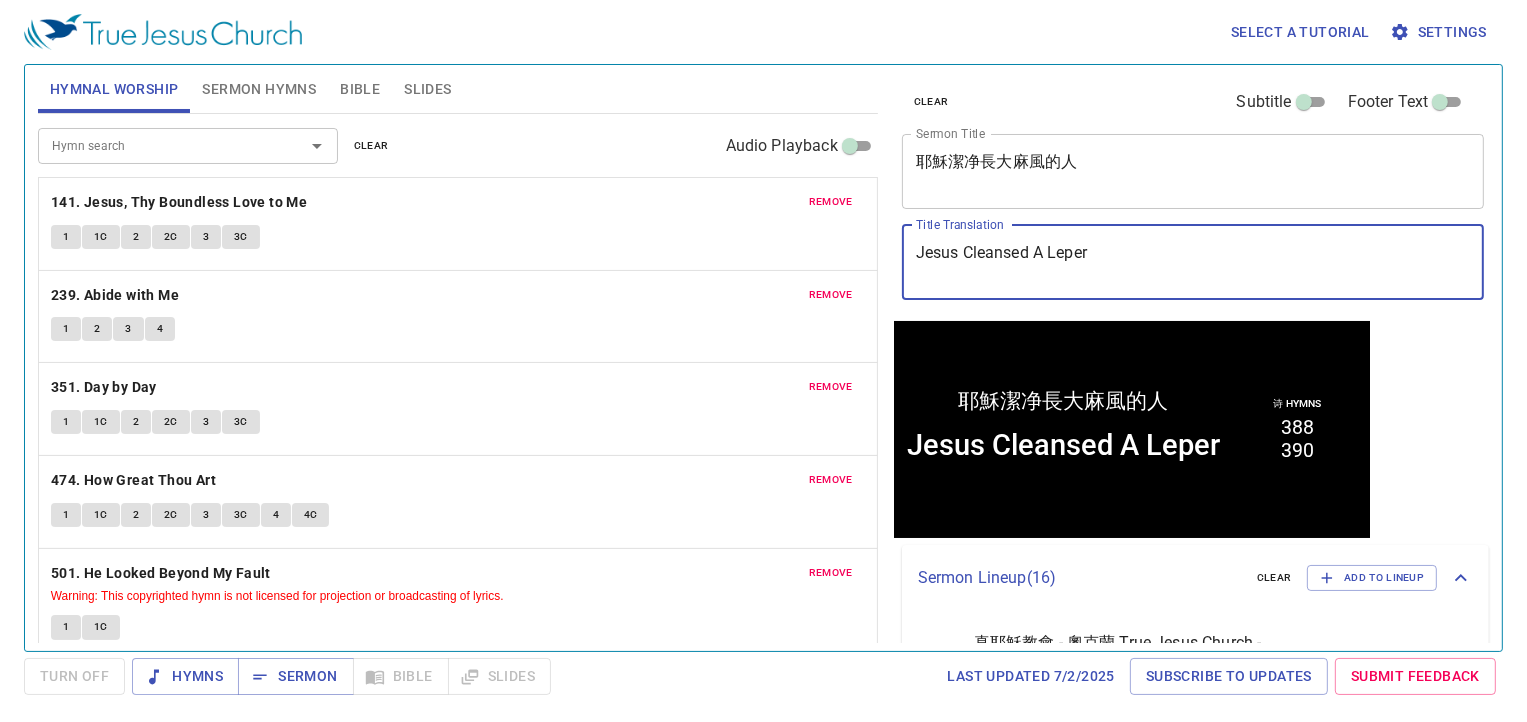 click on "Jesus Cleansed A Leper" at bounding box center (1193, 262) 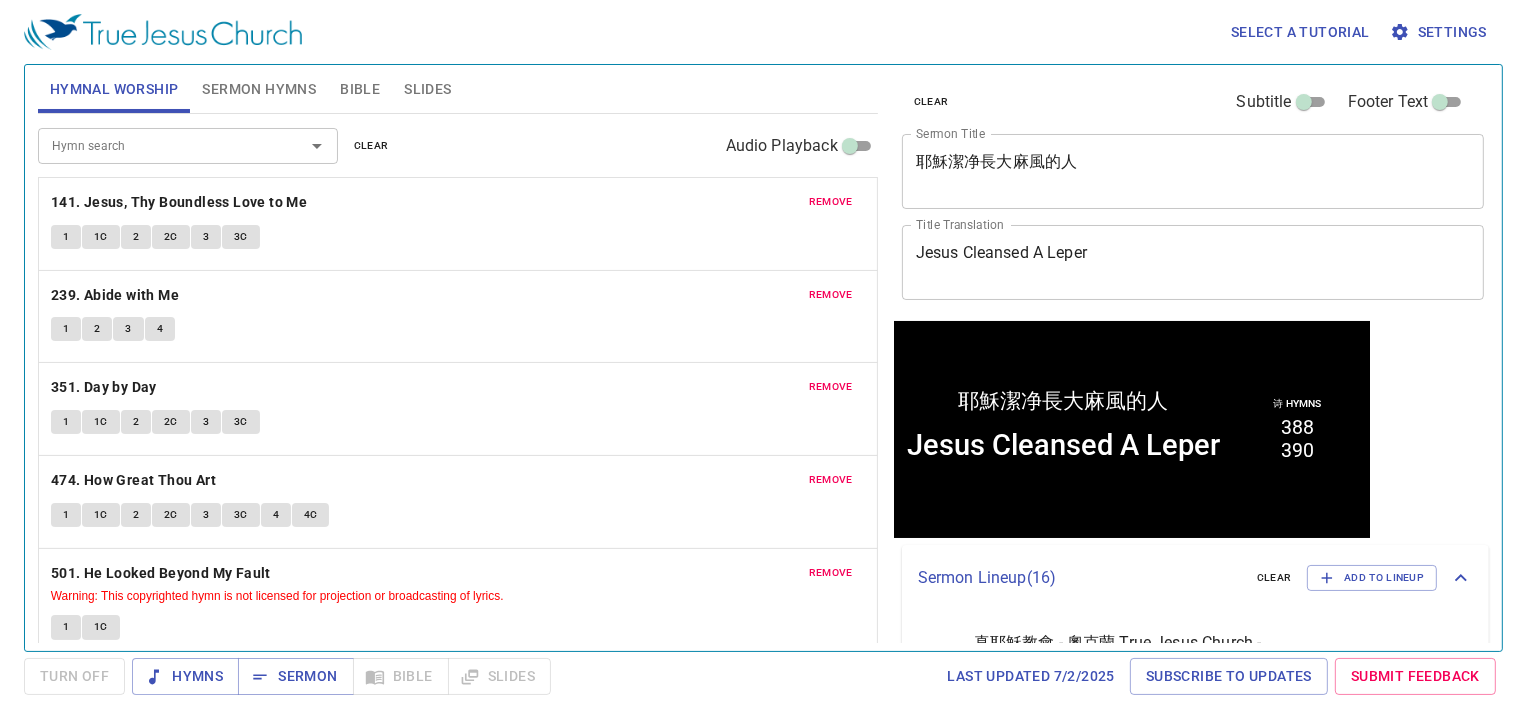 click on "Jesus Cleansed A Leper x Title Translation" at bounding box center (1193, 262) 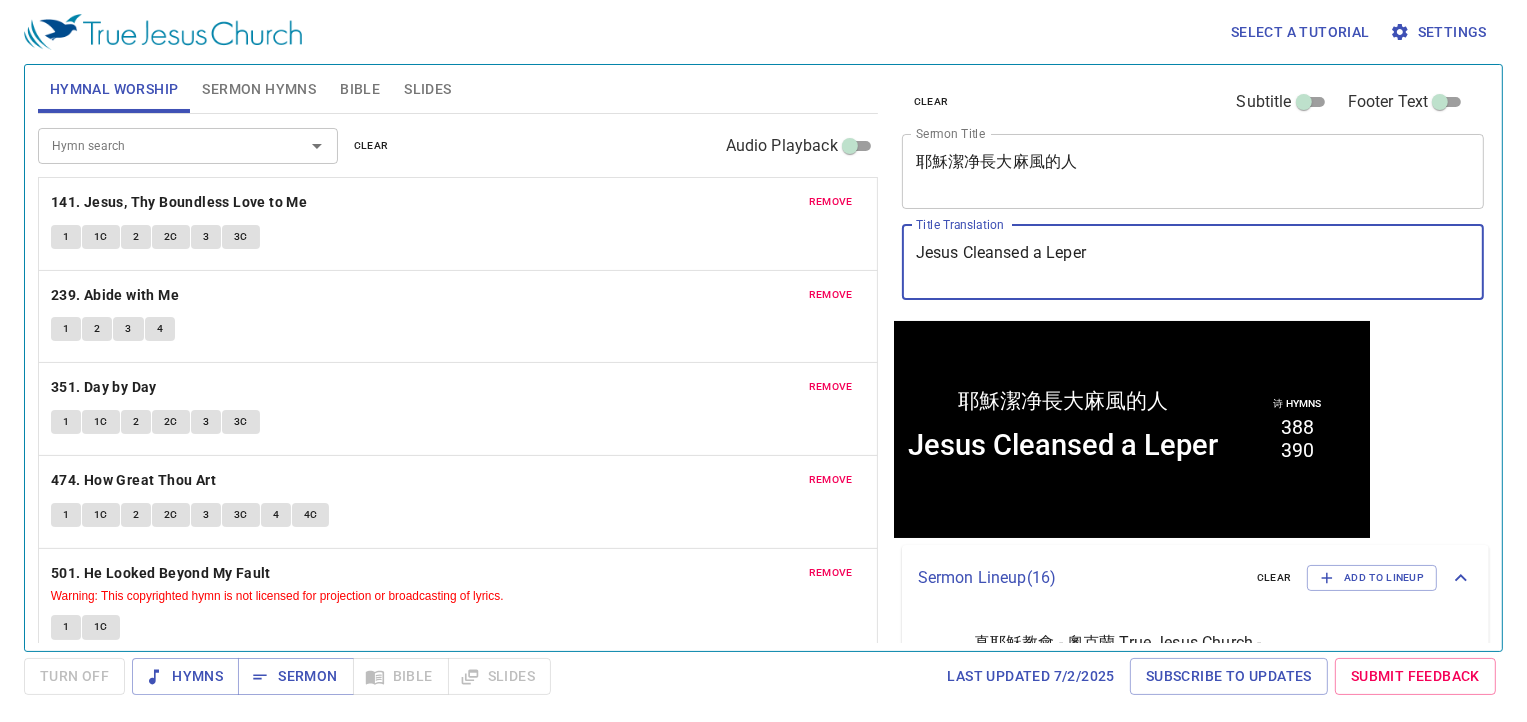type on "Jesus Cleansed a Leper" 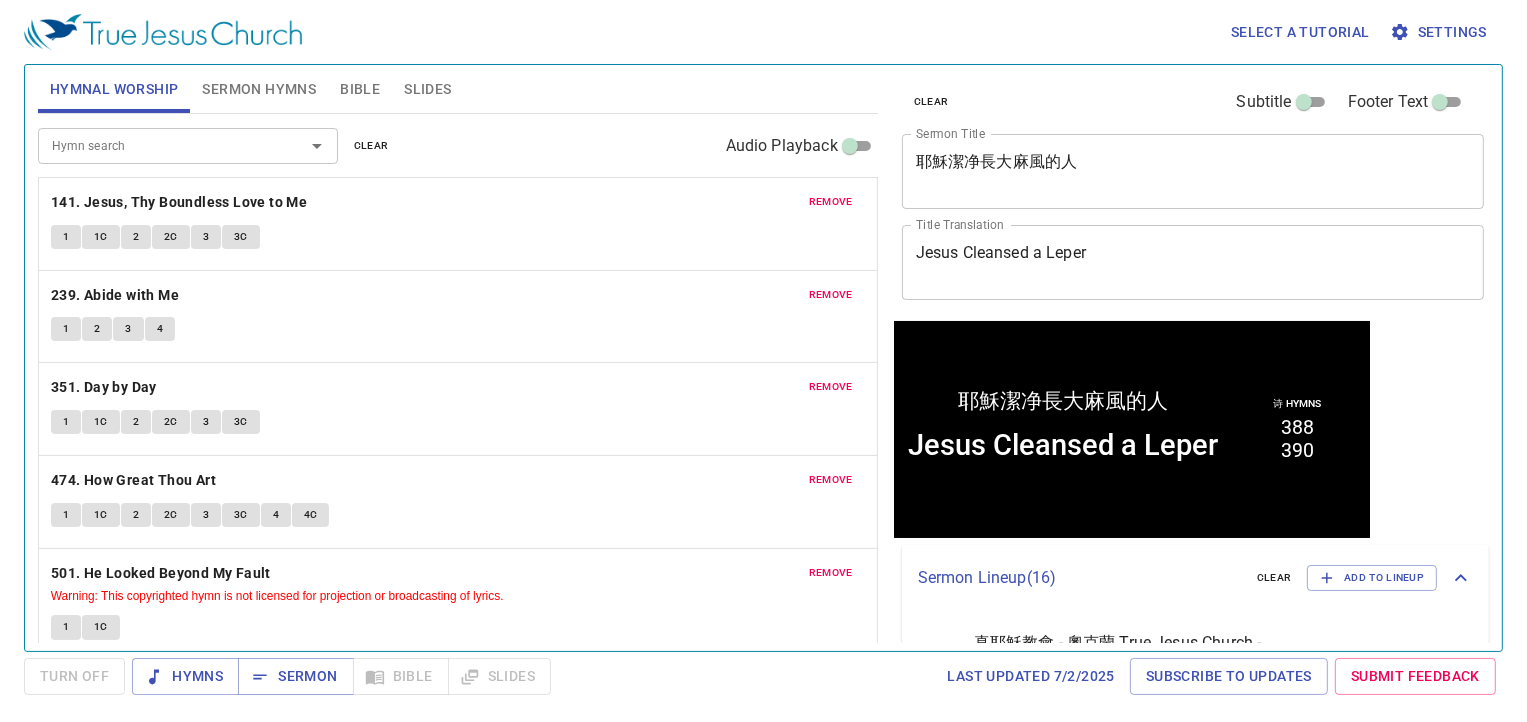 drag, startPoint x: 298, startPoint y: 65, endPoint x: 276, endPoint y: 84, distance: 29.068884 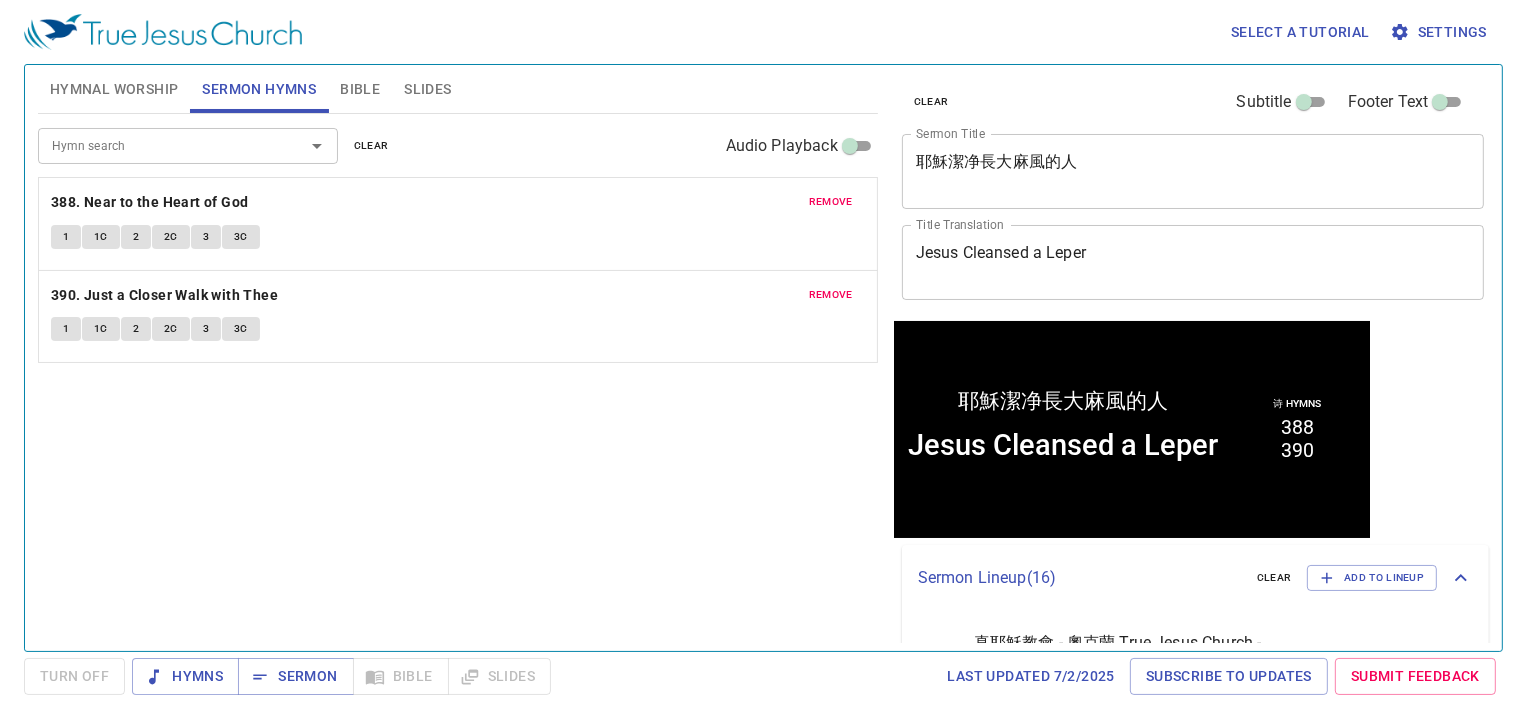 click on "Sermon Hymns" at bounding box center [259, 89] 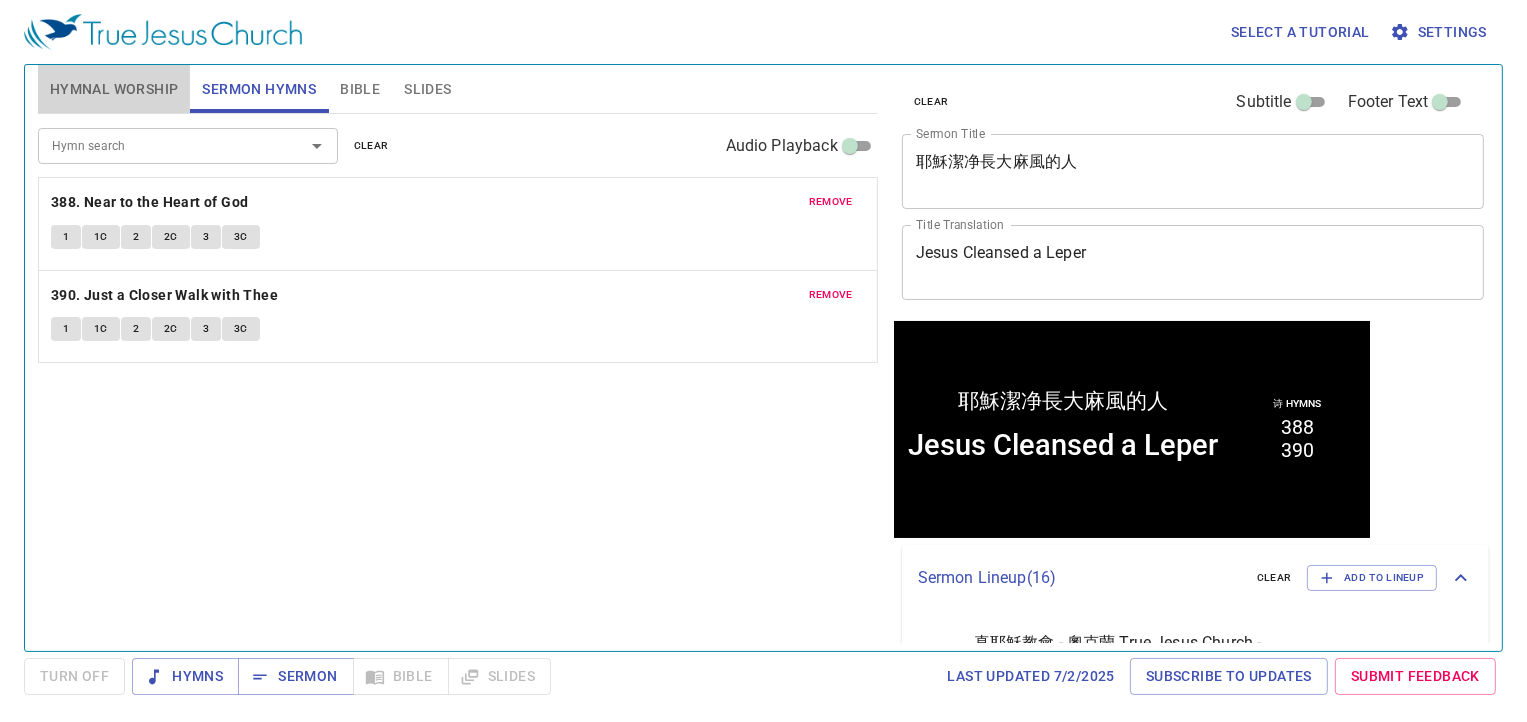 click on "Hymnal Worship" at bounding box center (114, 89) 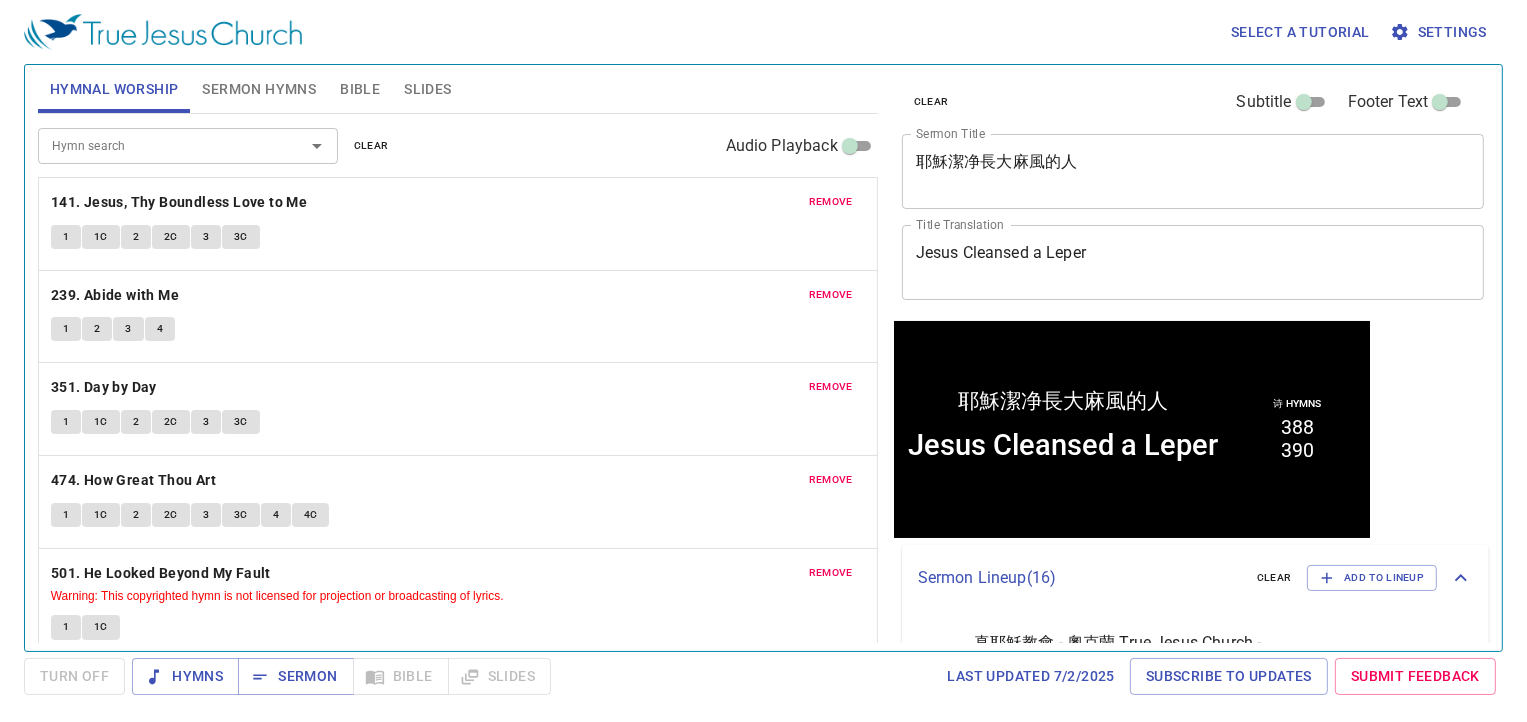 drag, startPoint x: 1013, startPoint y: 293, endPoint x: 1012, endPoint y: 274, distance: 19.026299 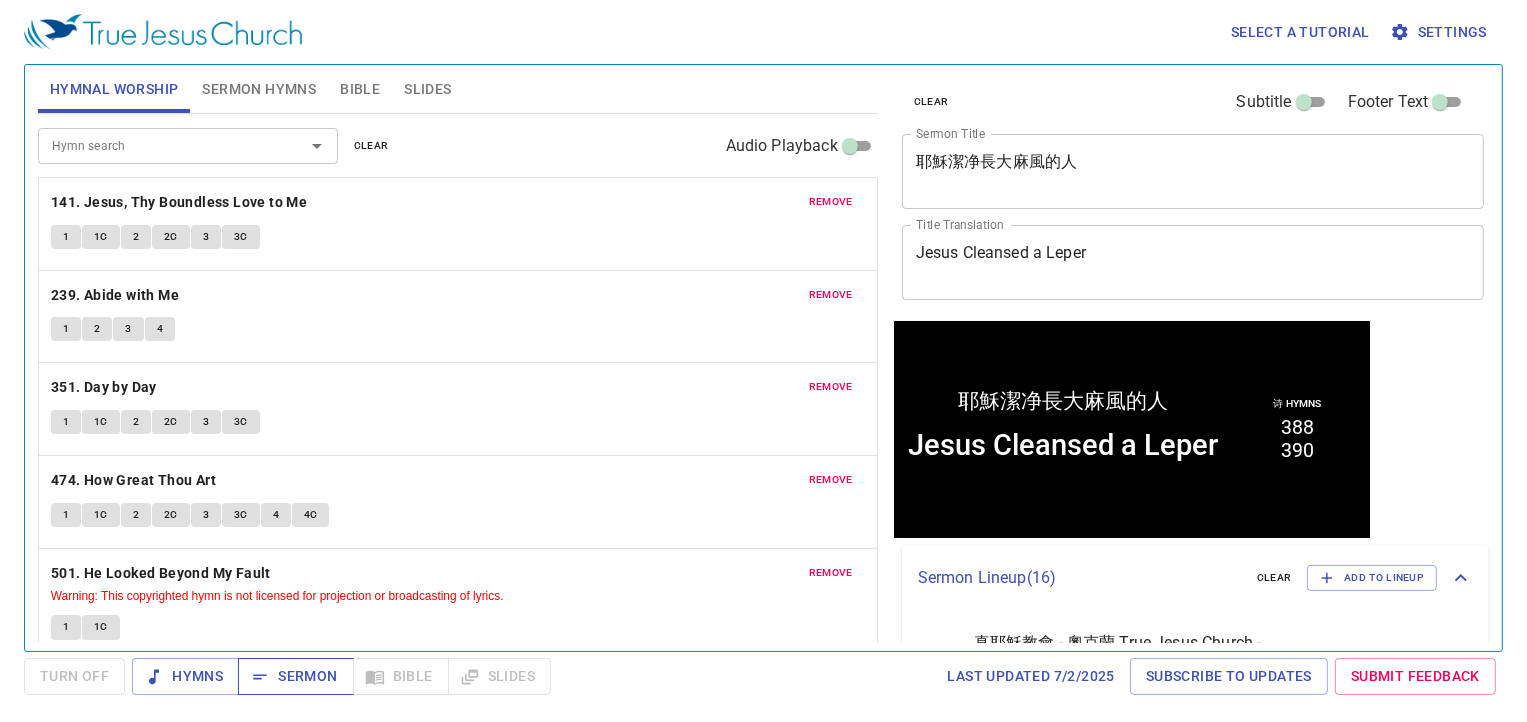 click on "Sermon" at bounding box center [295, 676] 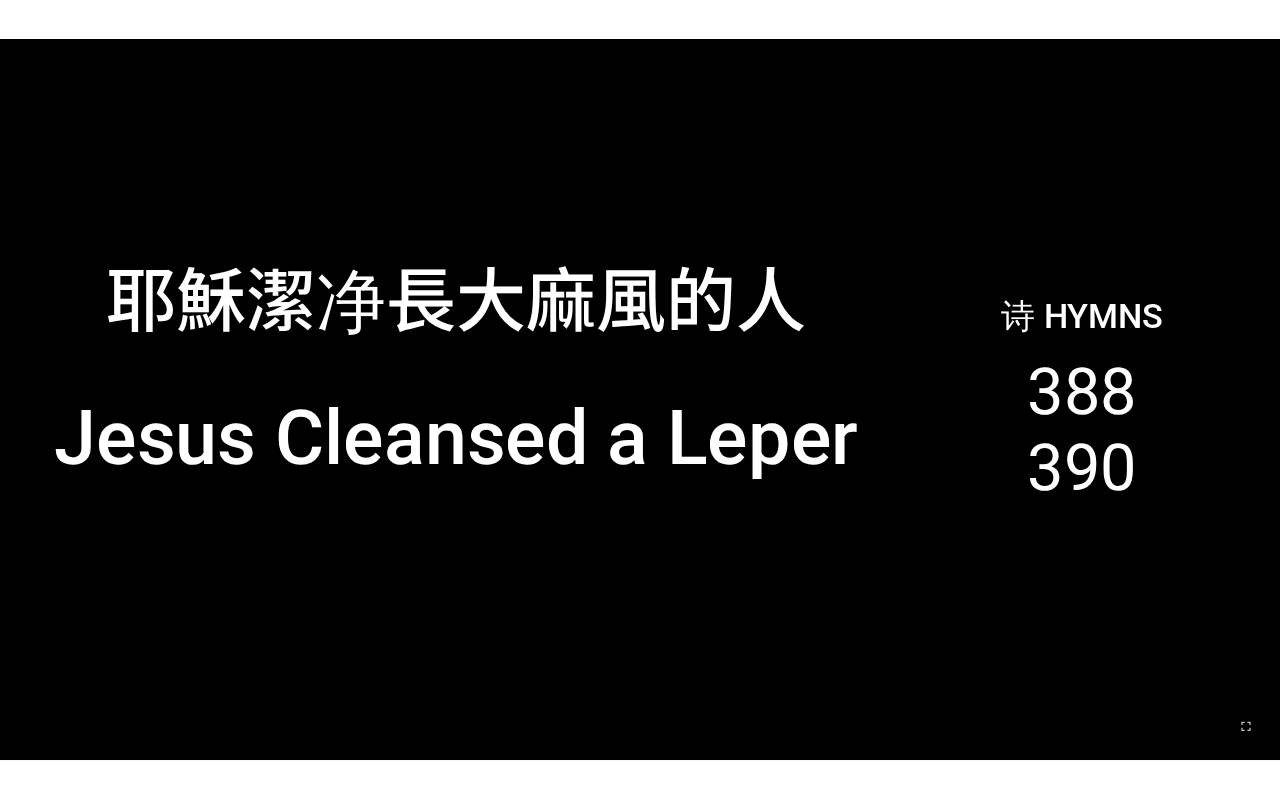 scroll, scrollTop: 0, scrollLeft: 0, axis: both 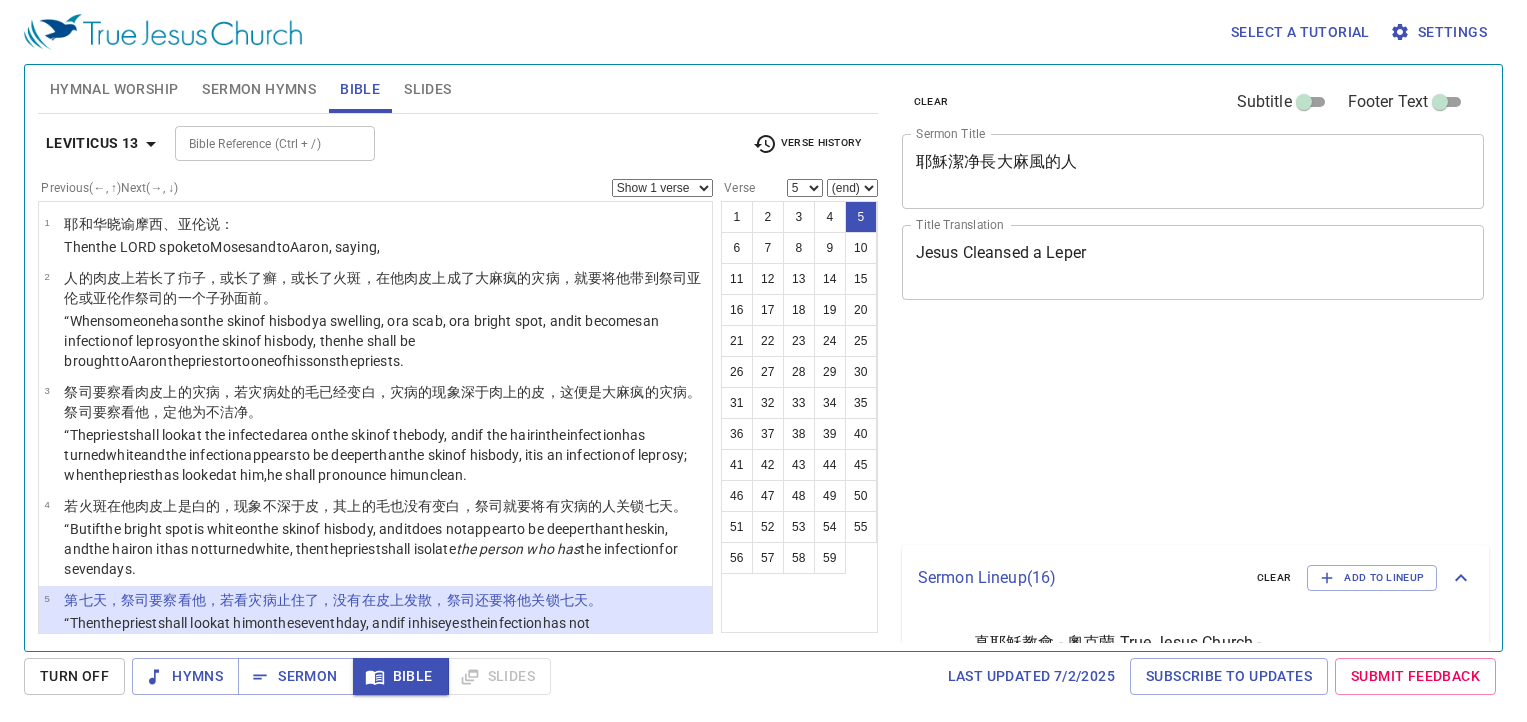 select on "5" 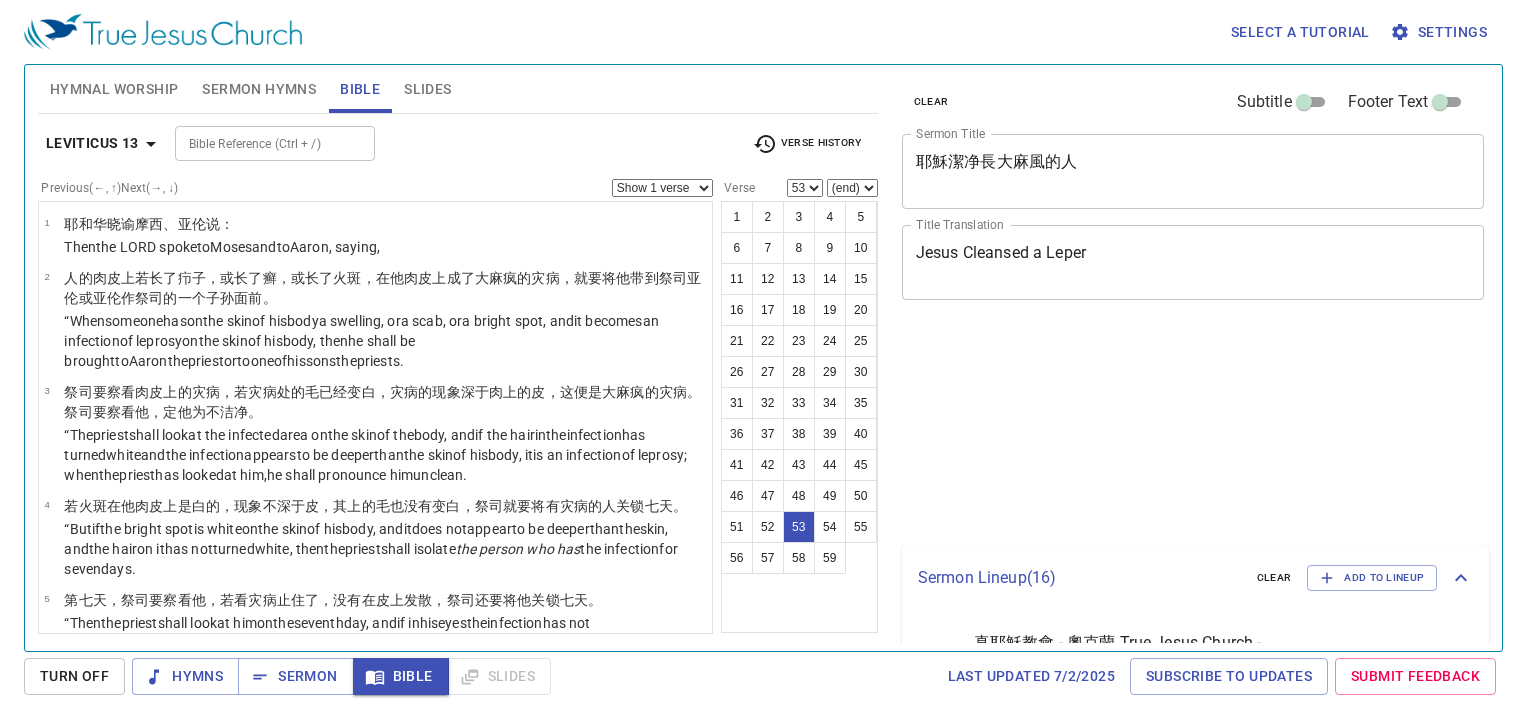 select on "53" 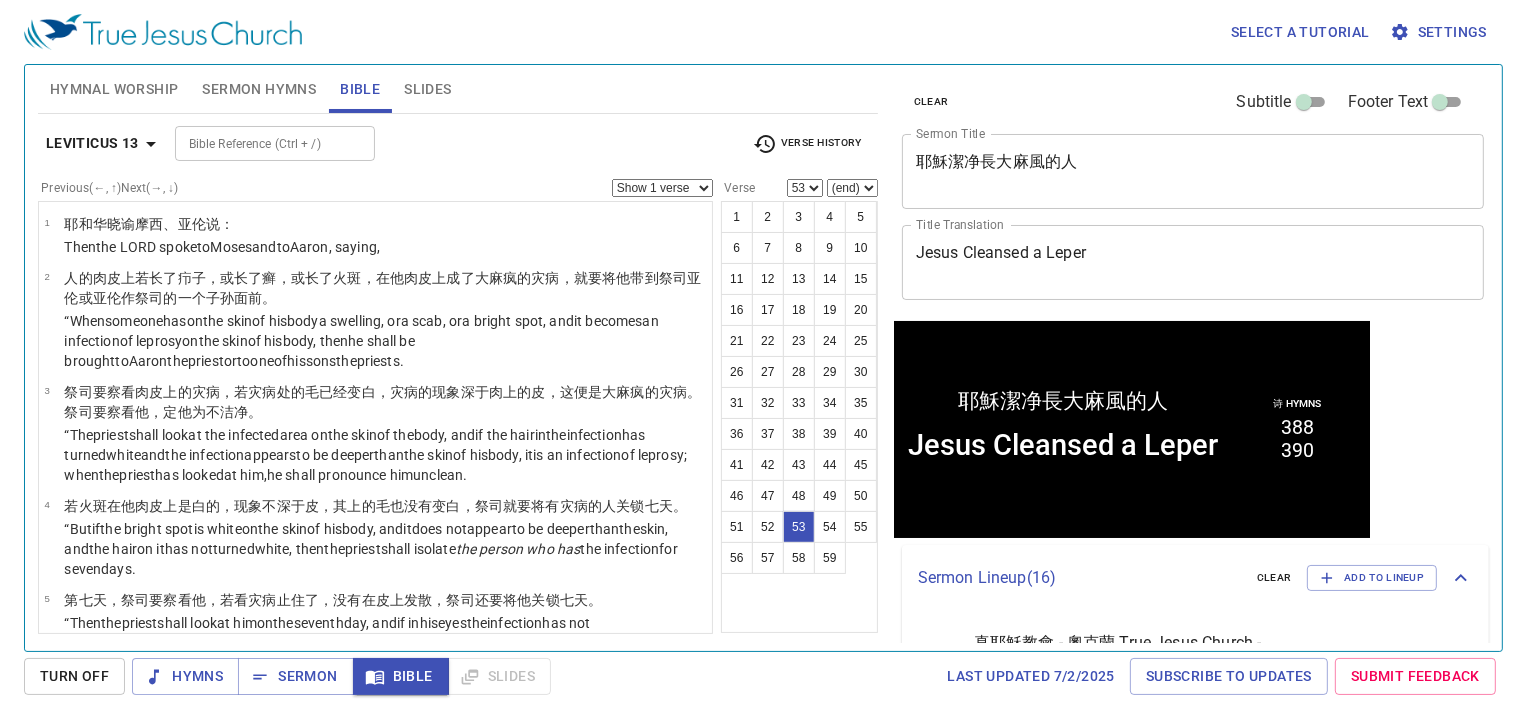 scroll, scrollTop: 3915, scrollLeft: 0, axis: vertical 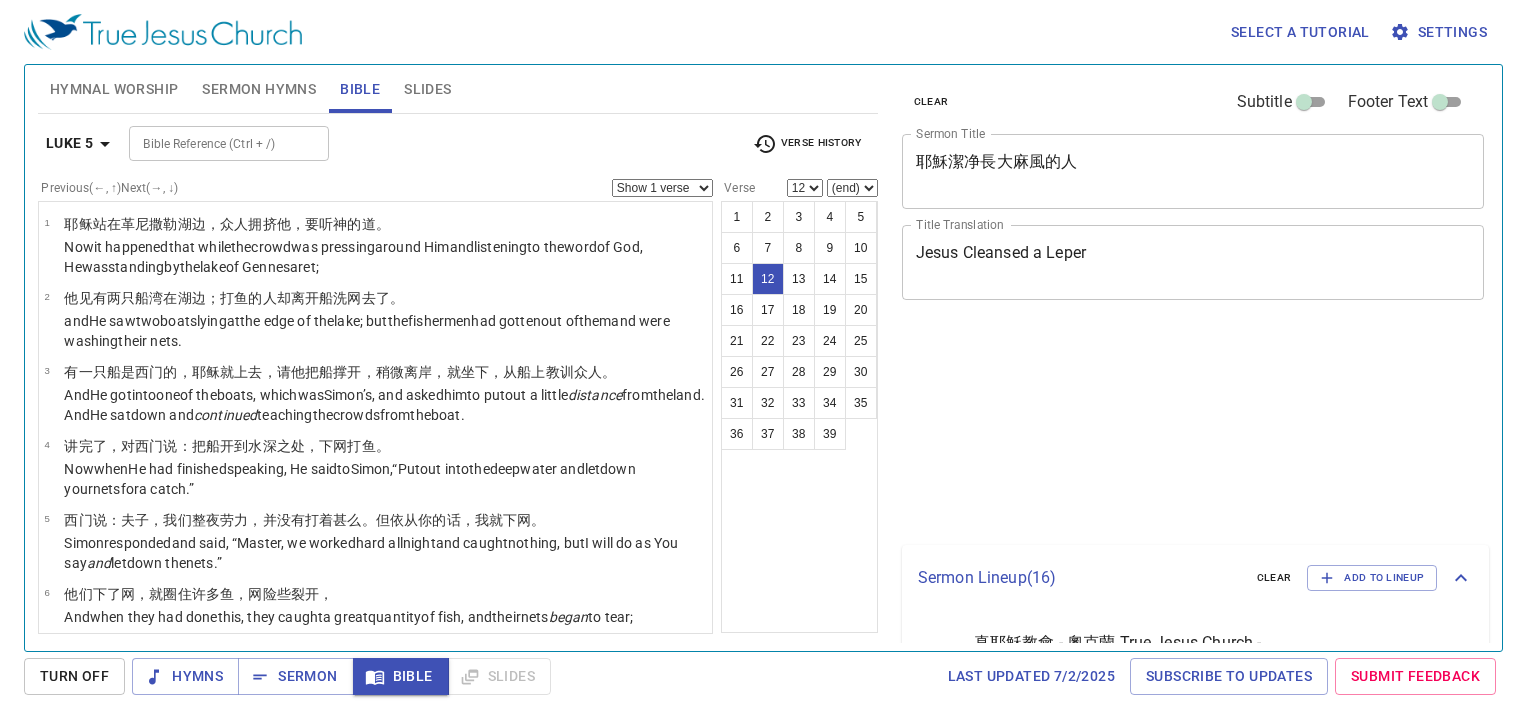 select on "12" 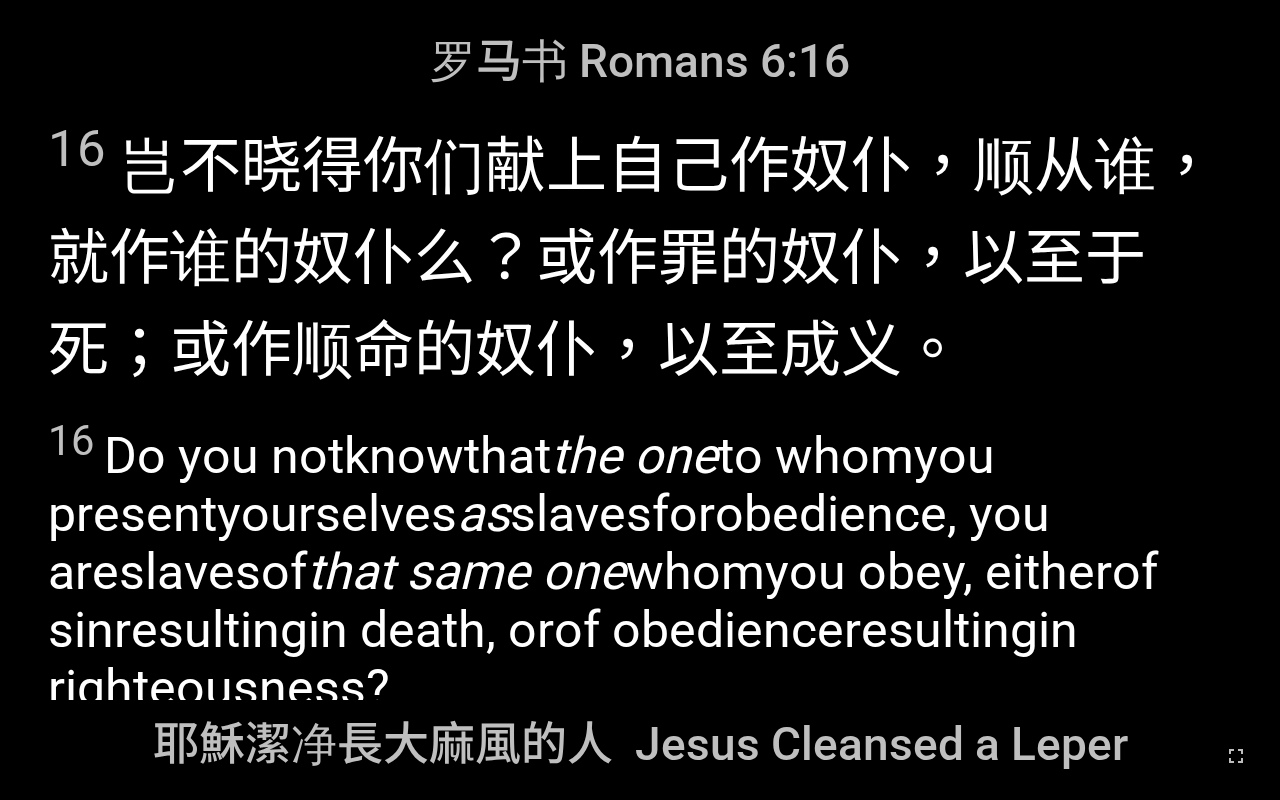 scroll, scrollTop: 0, scrollLeft: 0, axis: both 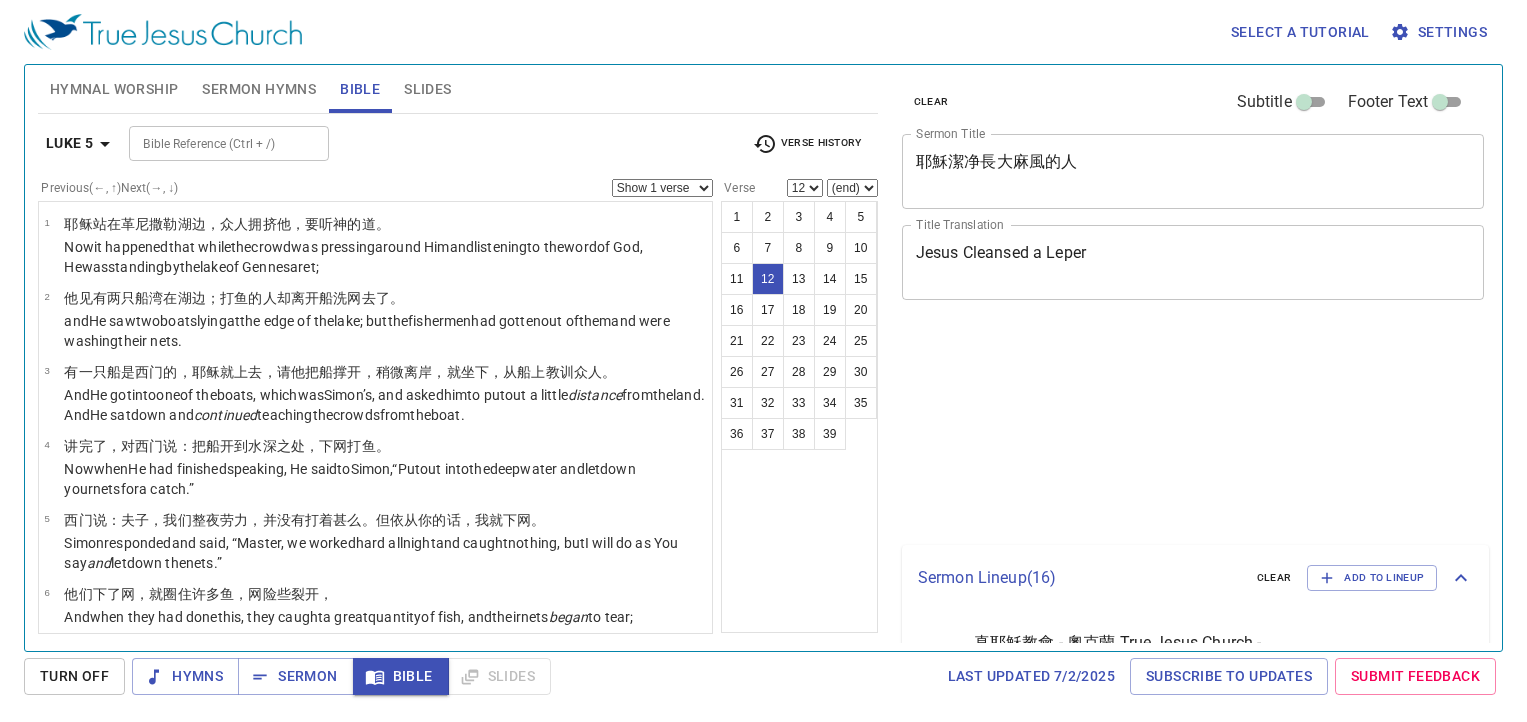 select on "12" 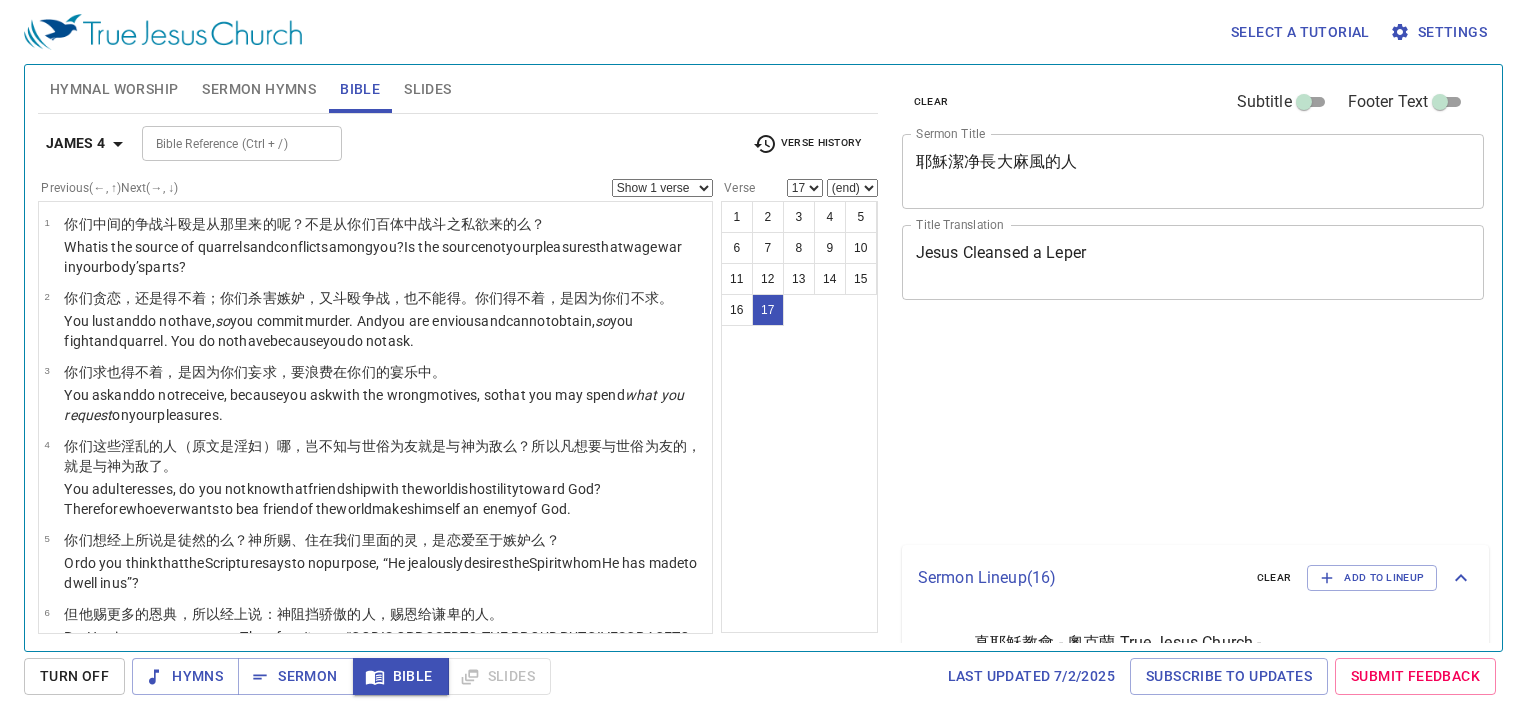 select on "17" 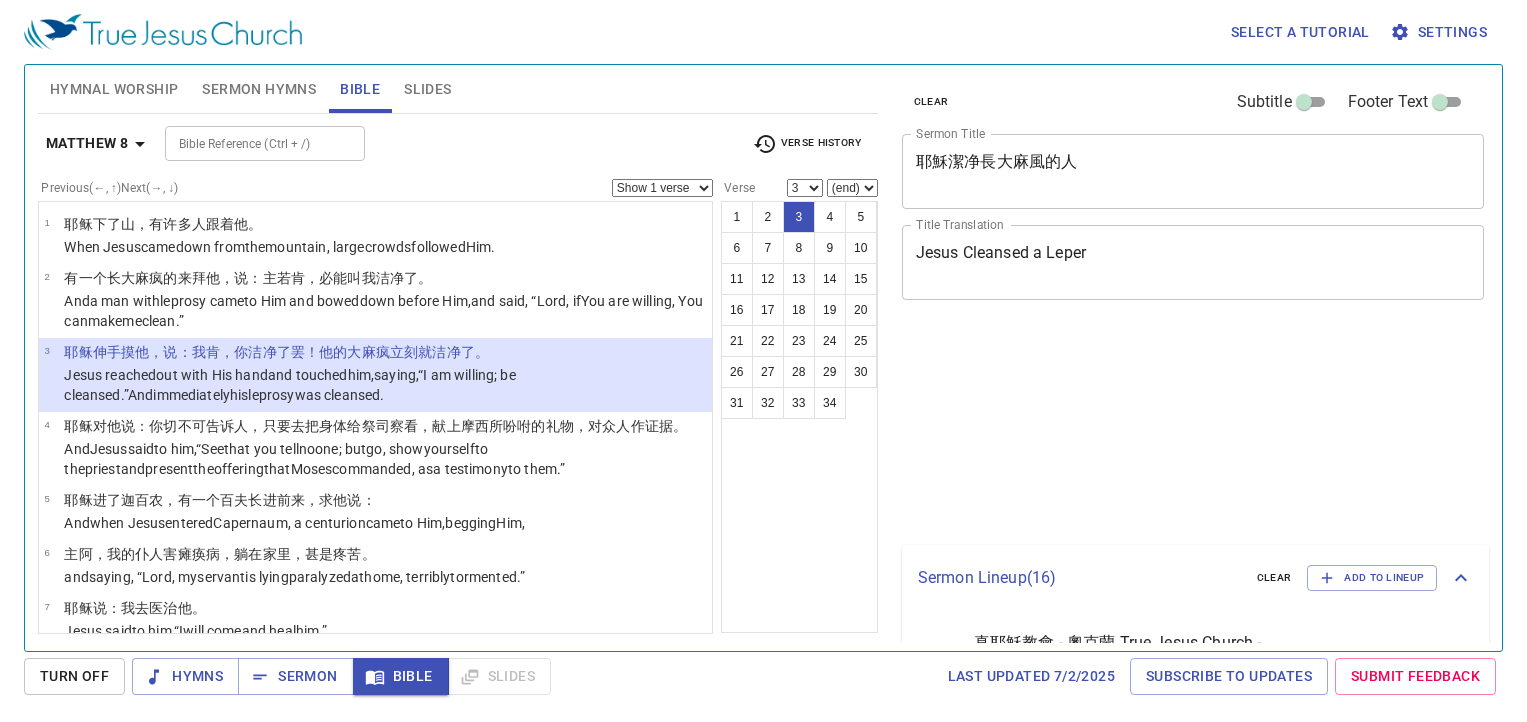 select on "3" 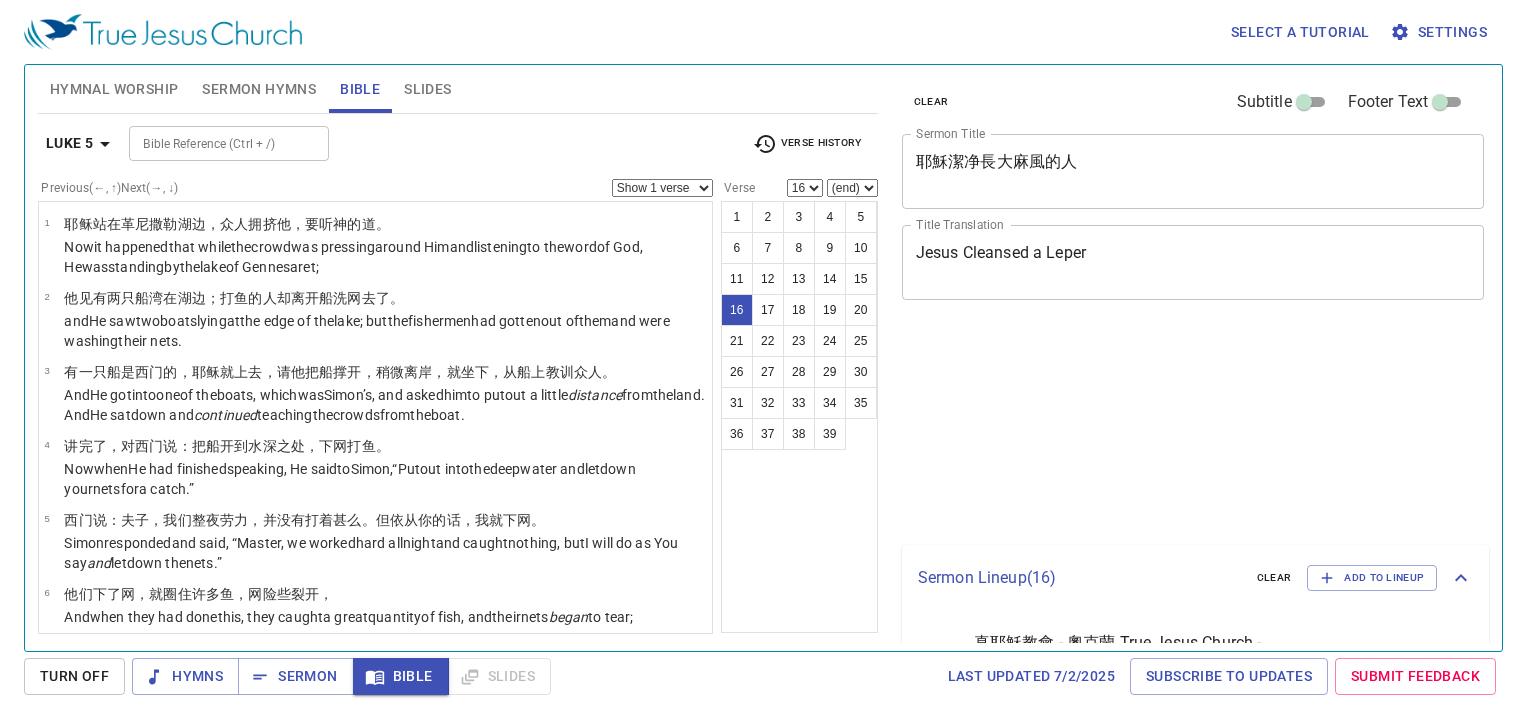 select on "16" 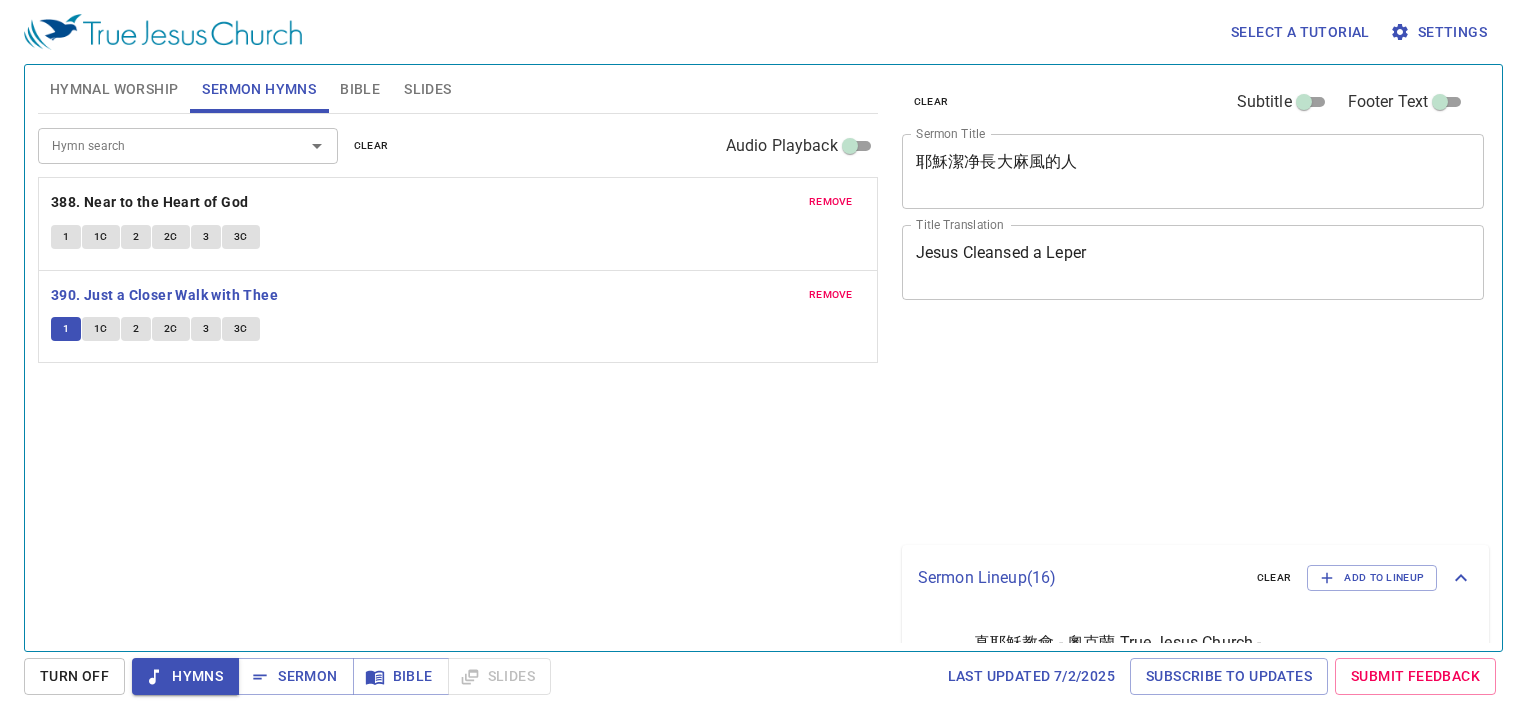 scroll, scrollTop: 0, scrollLeft: 0, axis: both 